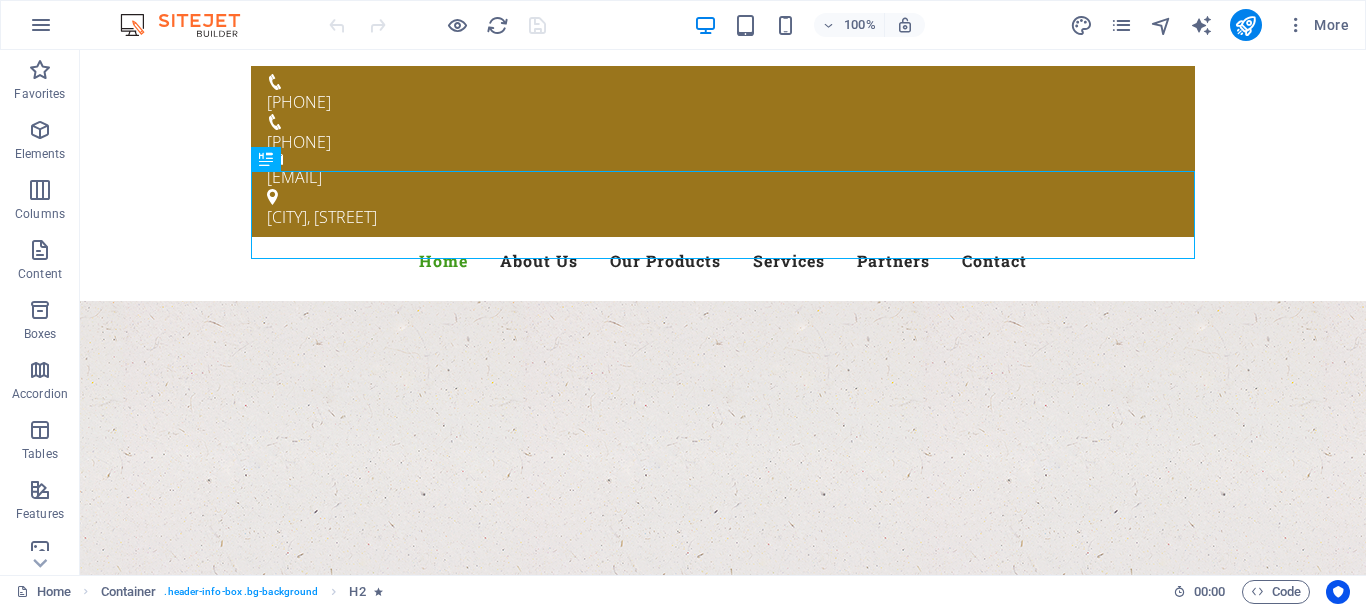scroll, scrollTop: 0, scrollLeft: 0, axis: both 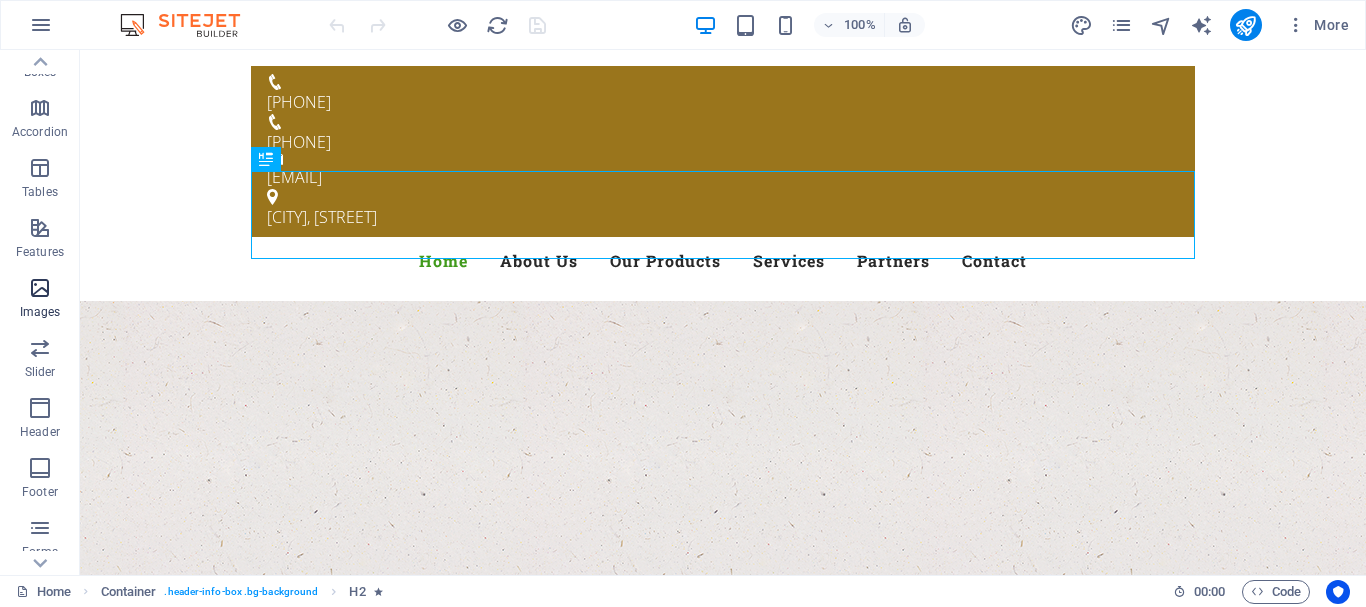 click at bounding box center (40, 288) 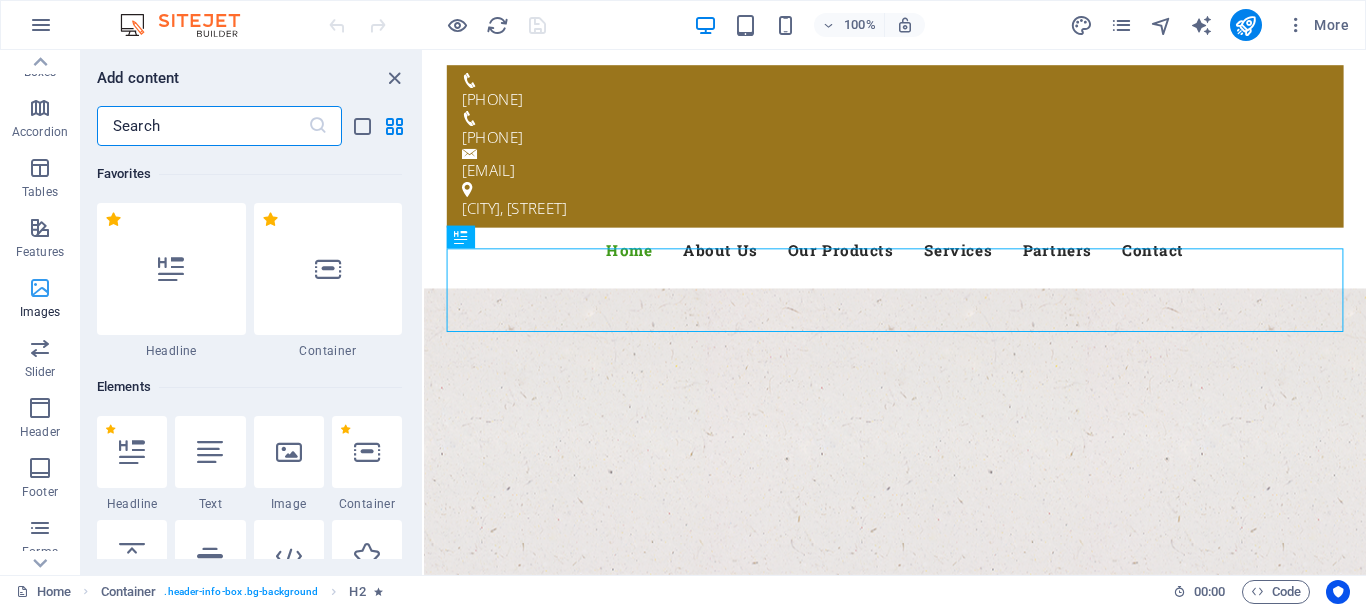 scroll, scrollTop: 262, scrollLeft: 0, axis: vertical 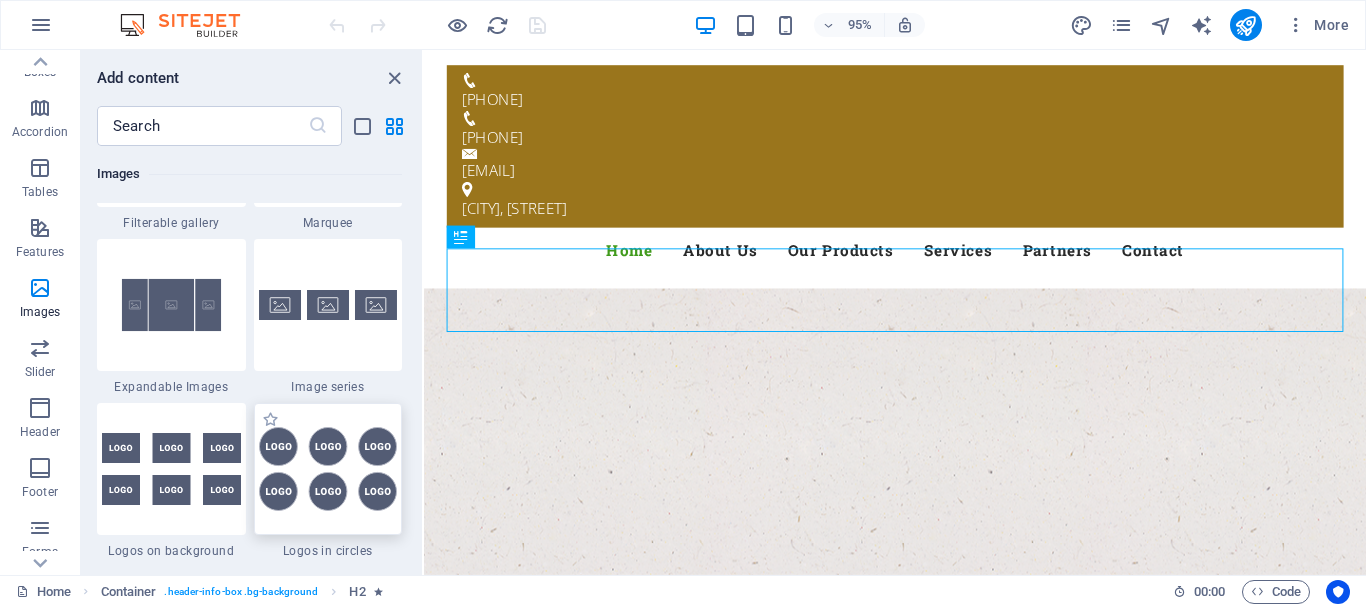 click at bounding box center (328, 469) 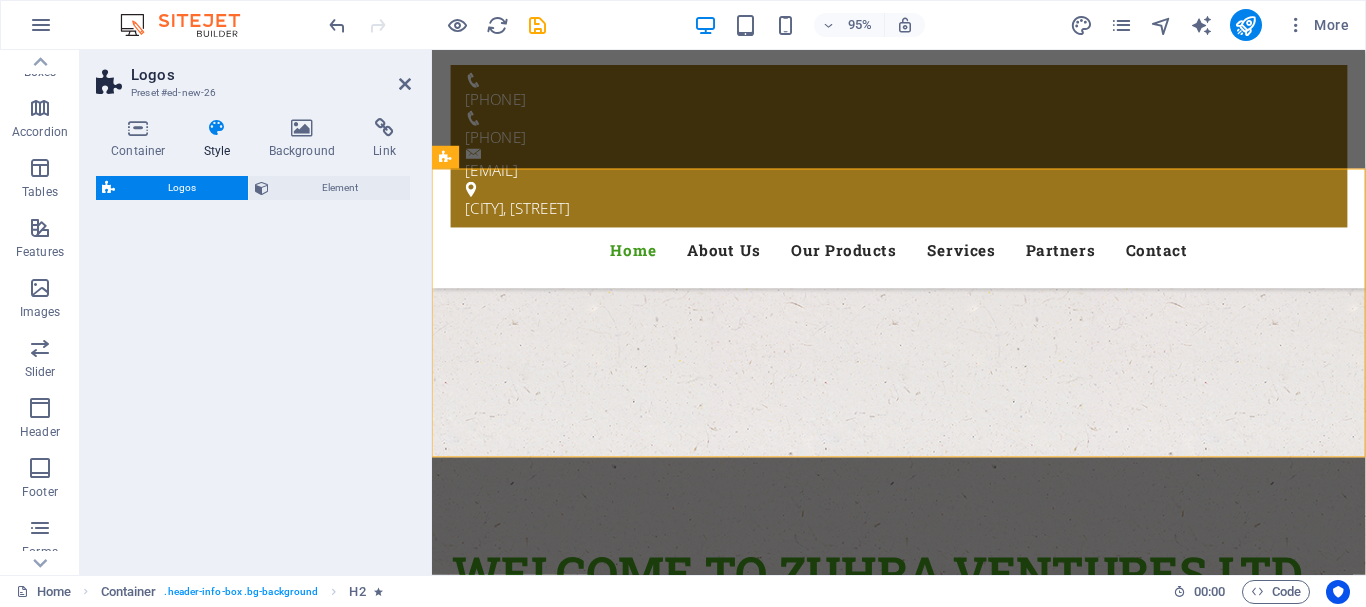 scroll, scrollTop: 262, scrollLeft: 0, axis: vertical 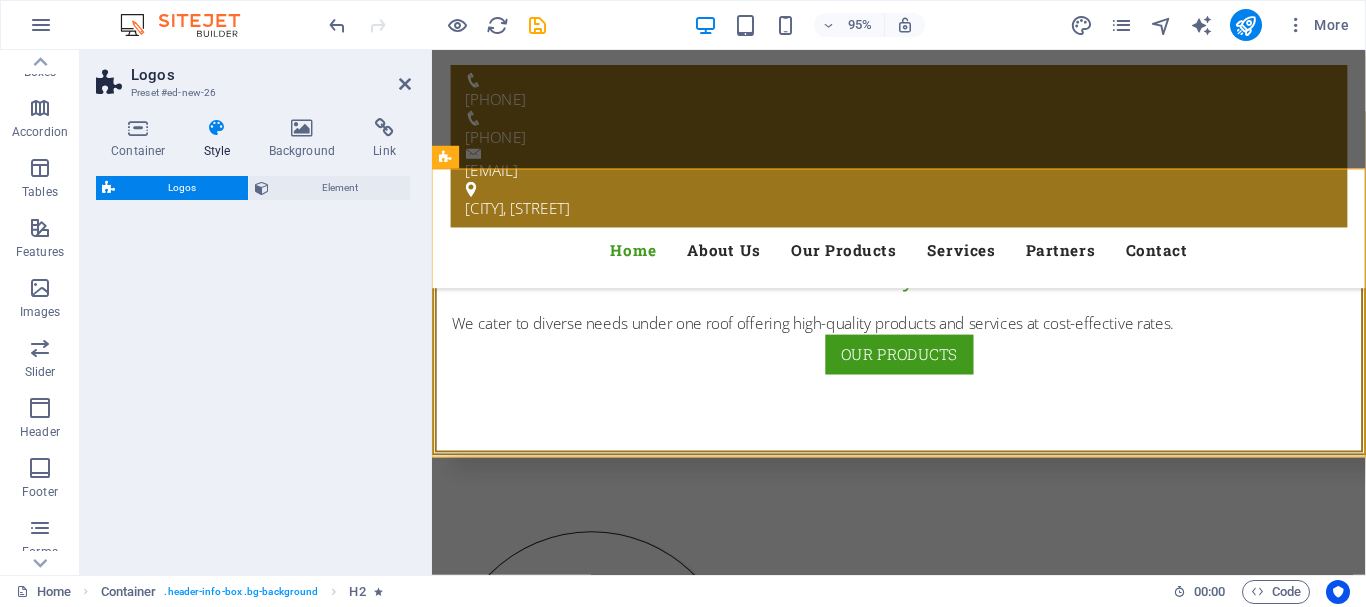 select on "rem" 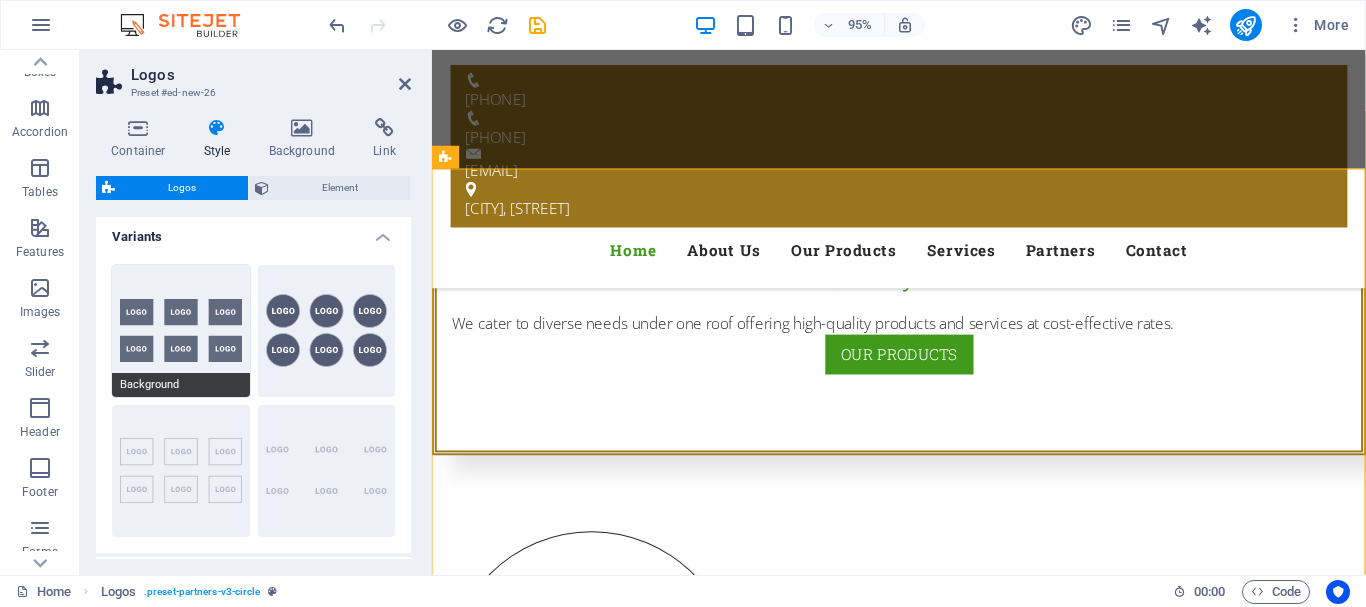scroll, scrollTop: 0, scrollLeft: 0, axis: both 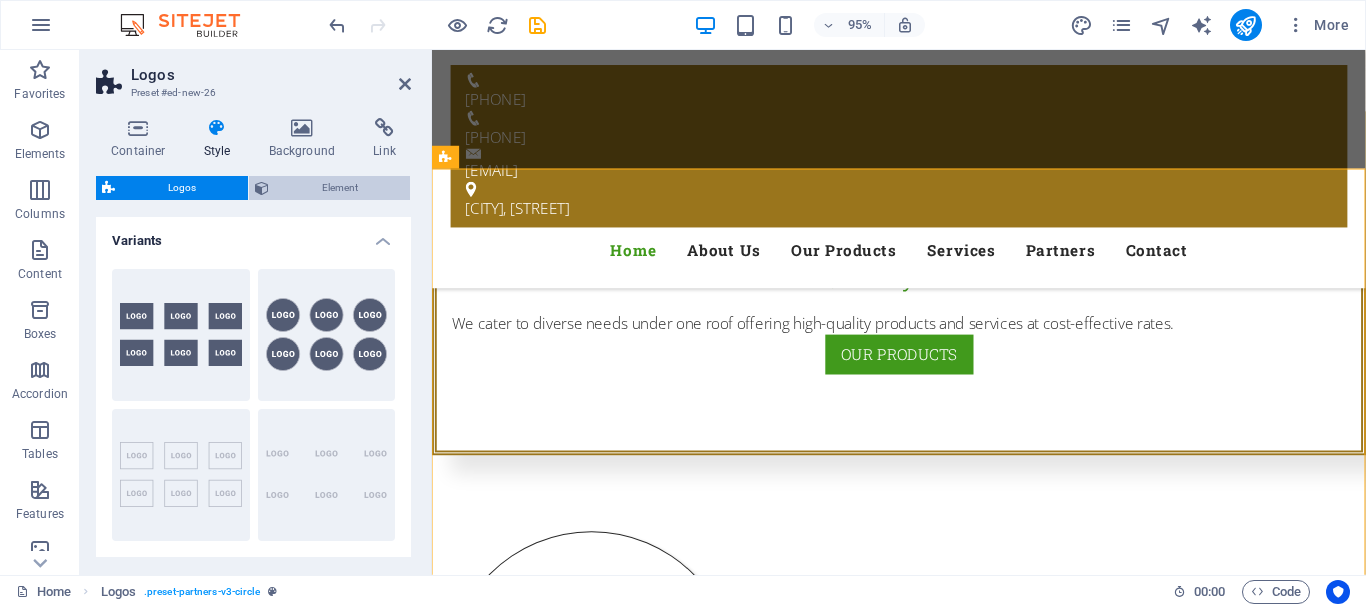 click on "Element" at bounding box center [339, 188] 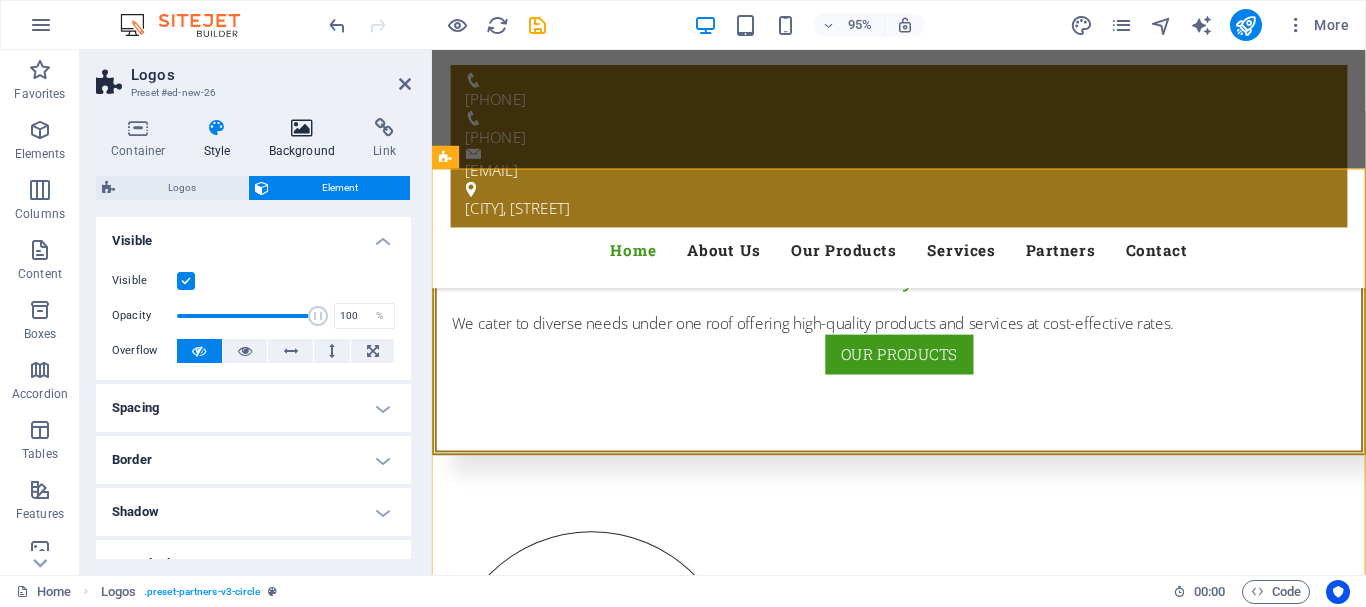 click at bounding box center [302, 128] 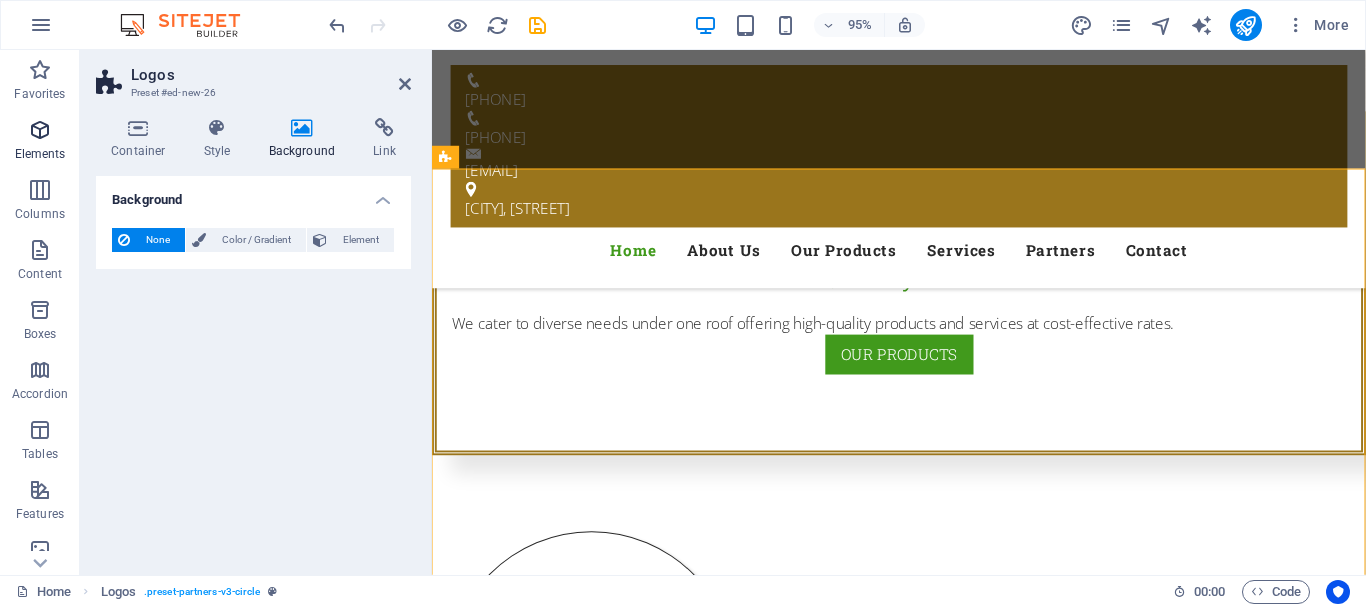 click on "Elements" at bounding box center (40, 142) 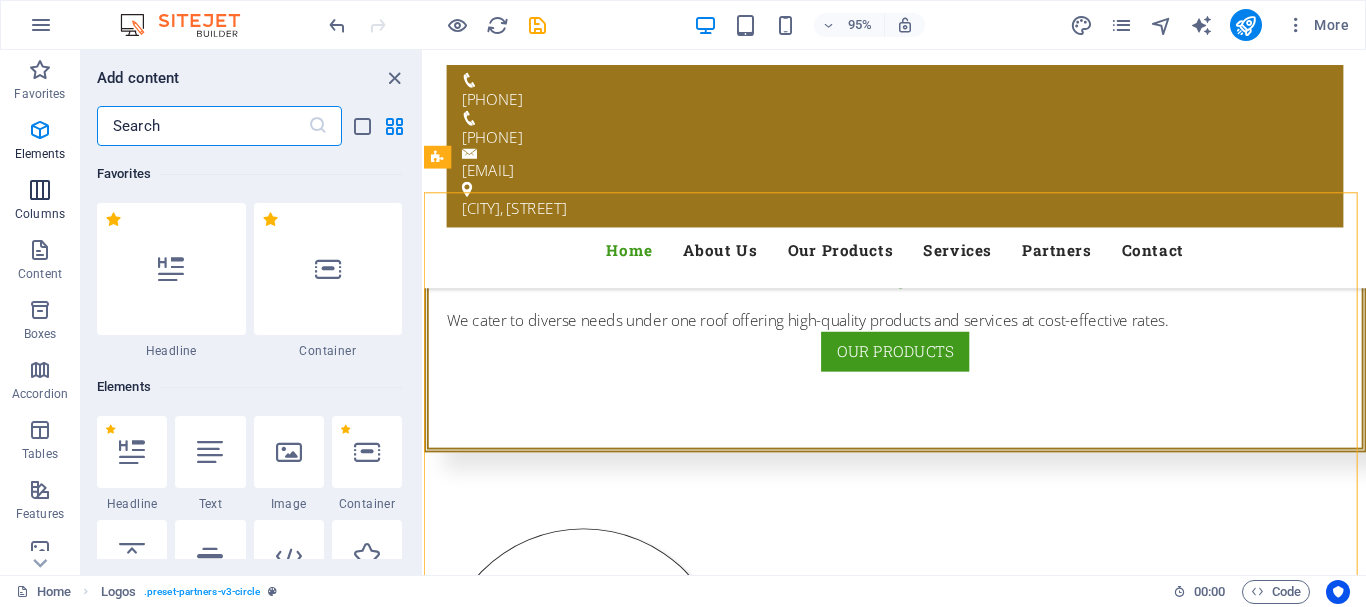 scroll, scrollTop: 605, scrollLeft: 0, axis: vertical 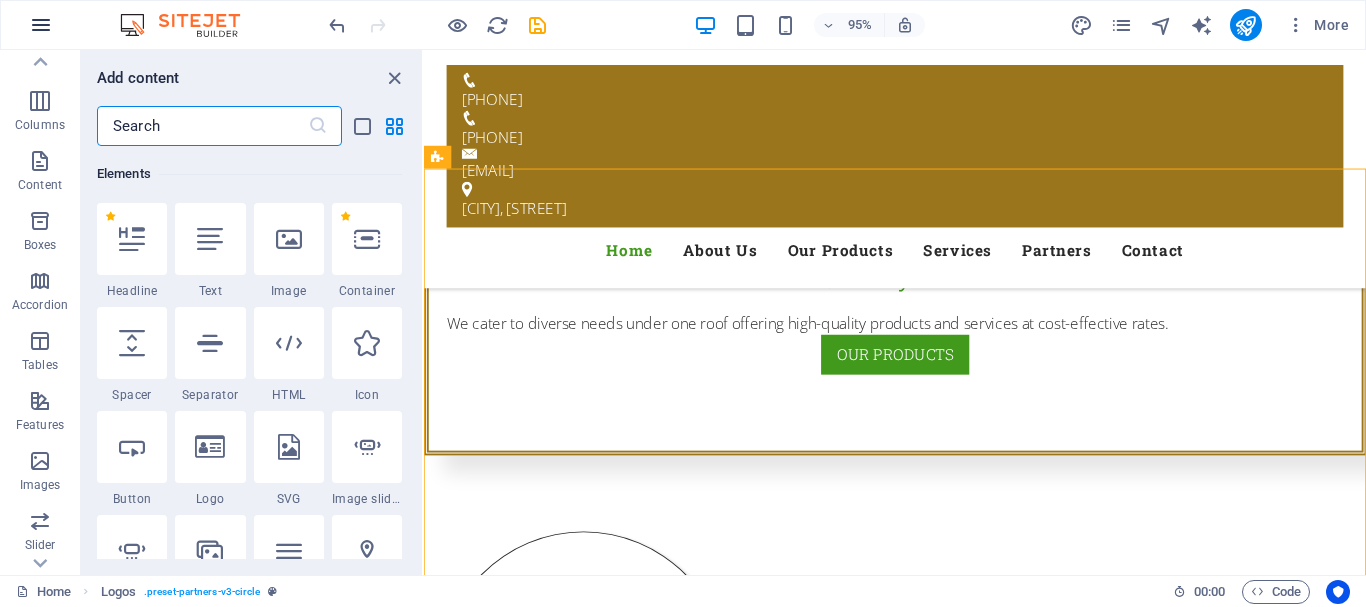 click at bounding box center (41, 25) 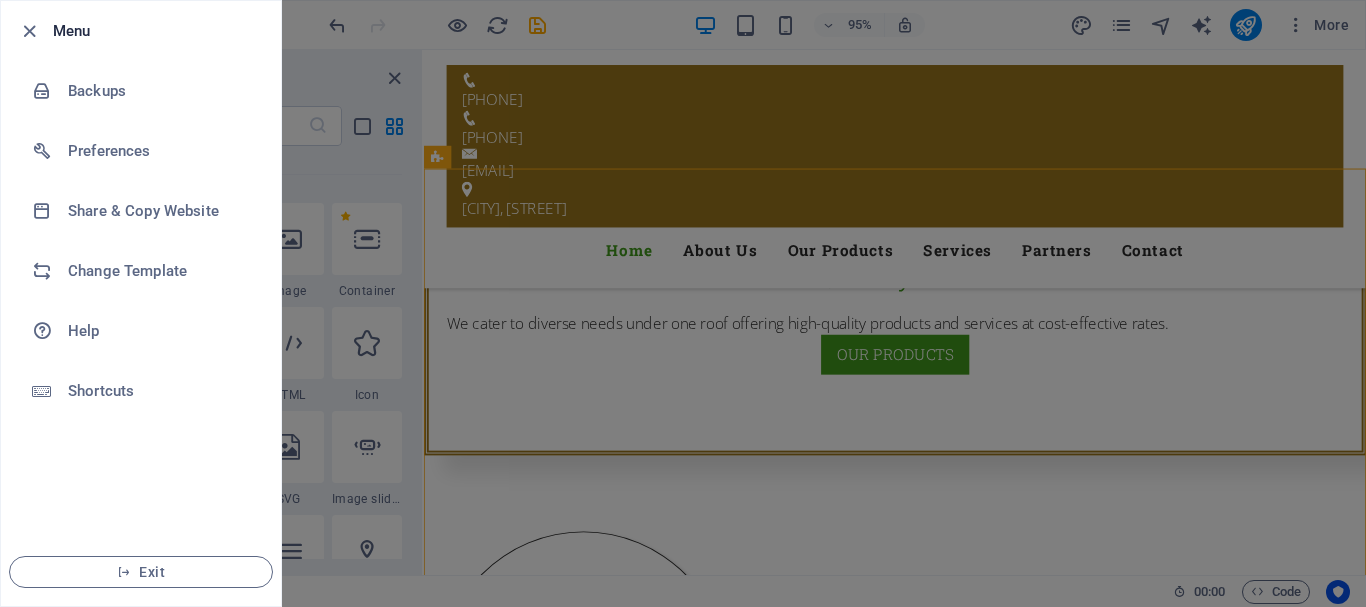 click at bounding box center (683, 303) 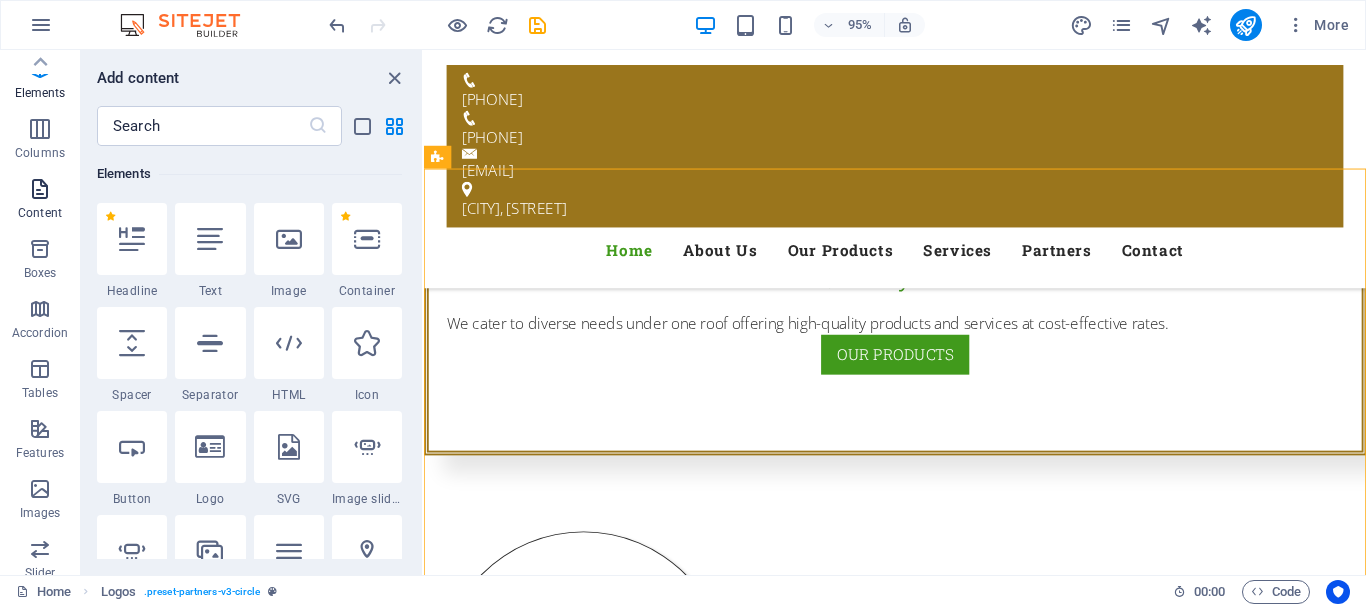 scroll, scrollTop: 0, scrollLeft: 0, axis: both 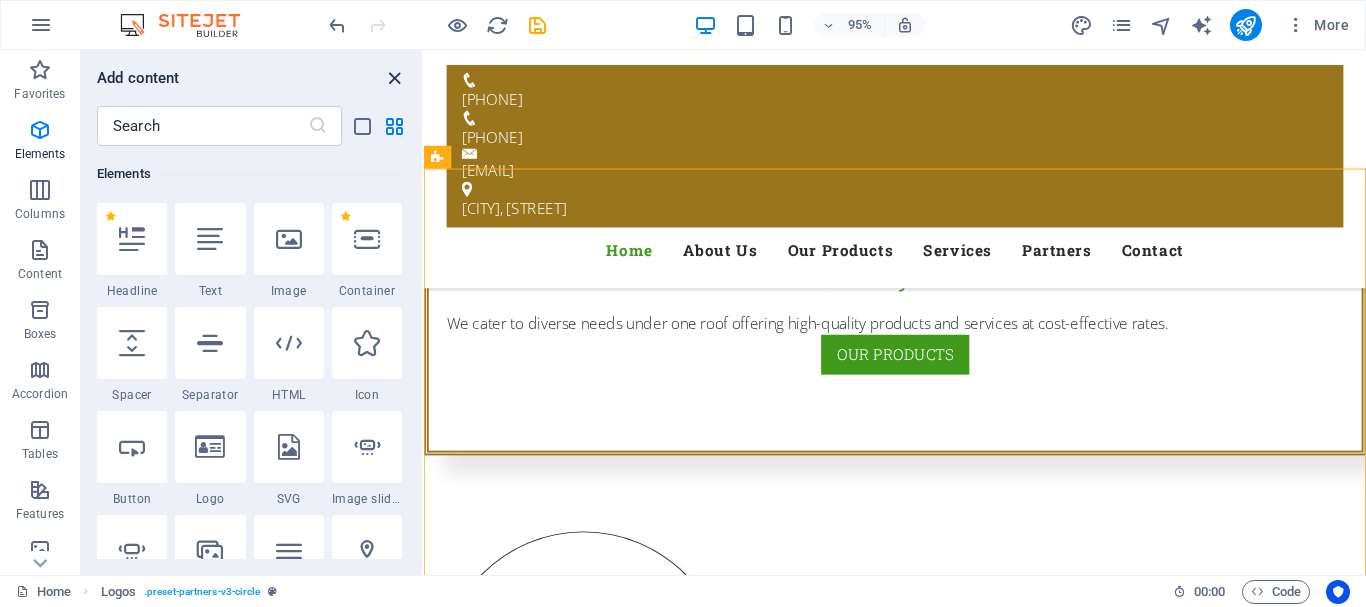 click at bounding box center [394, 78] 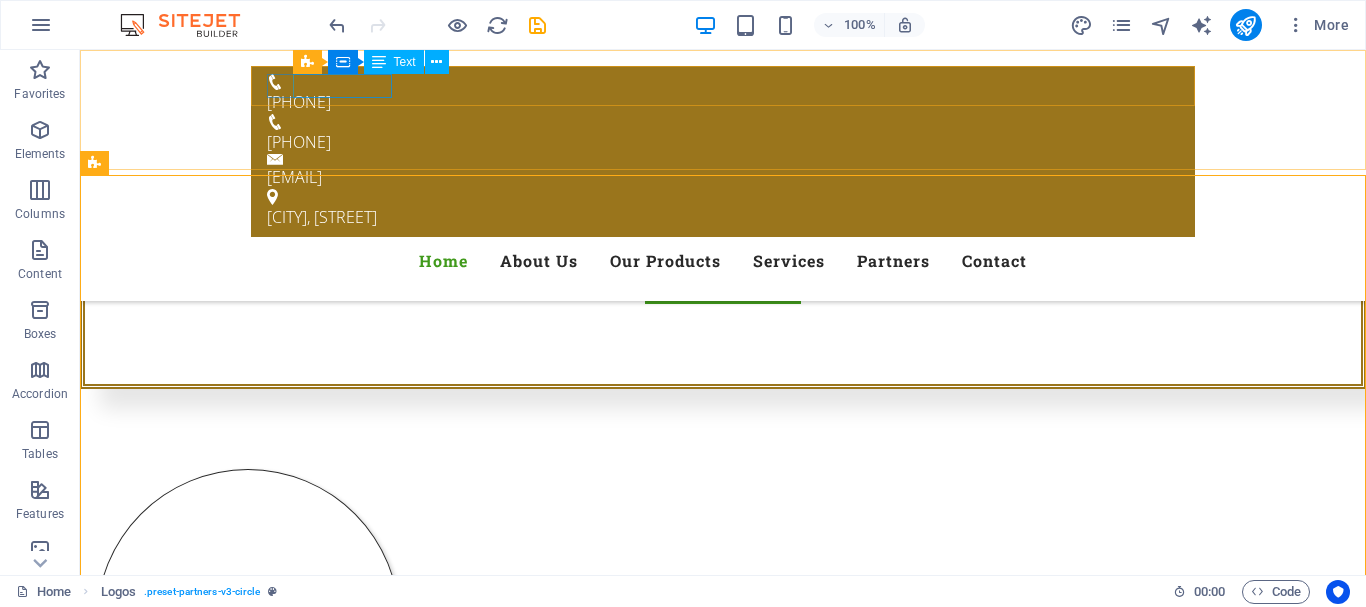 scroll, scrollTop: 517, scrollLeft: 0, axis: vertical 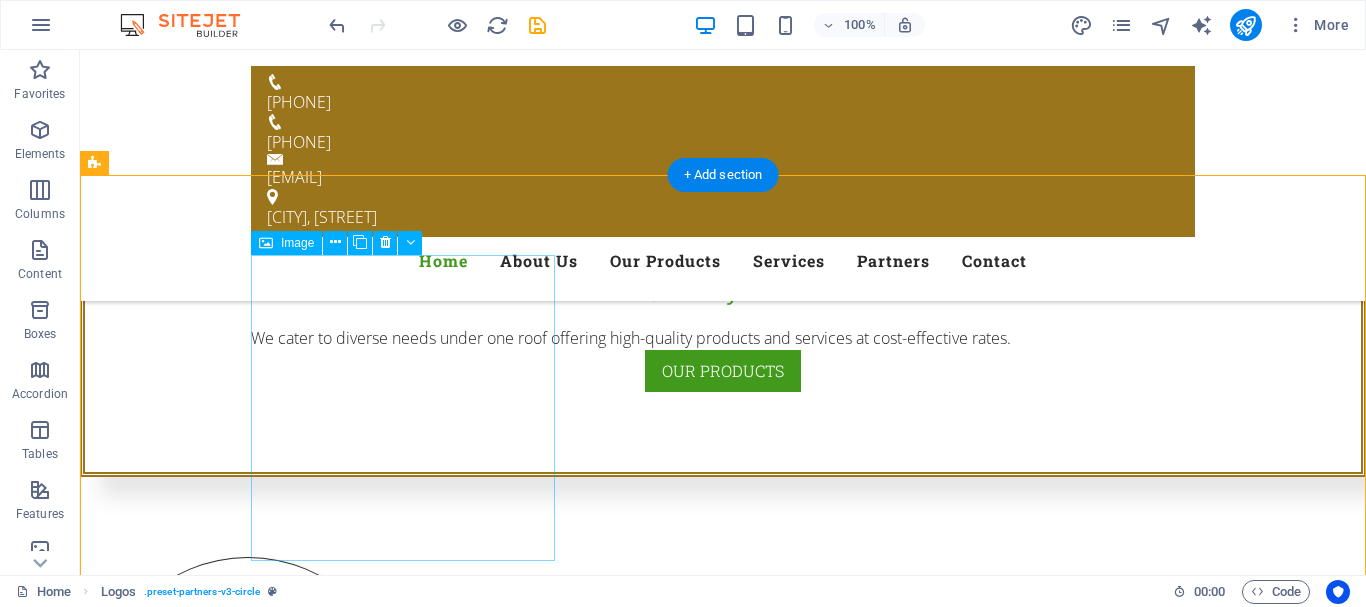click at bounding box center [248, 710] 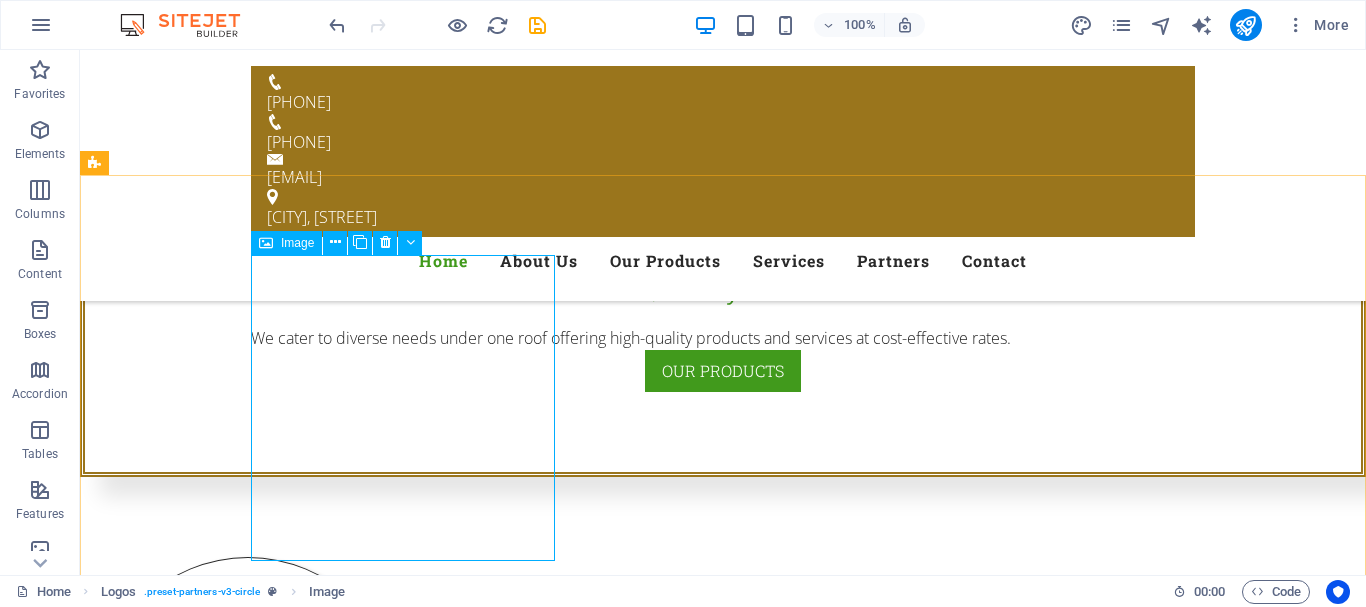 click on "Image" at bounding box center [297, 243] 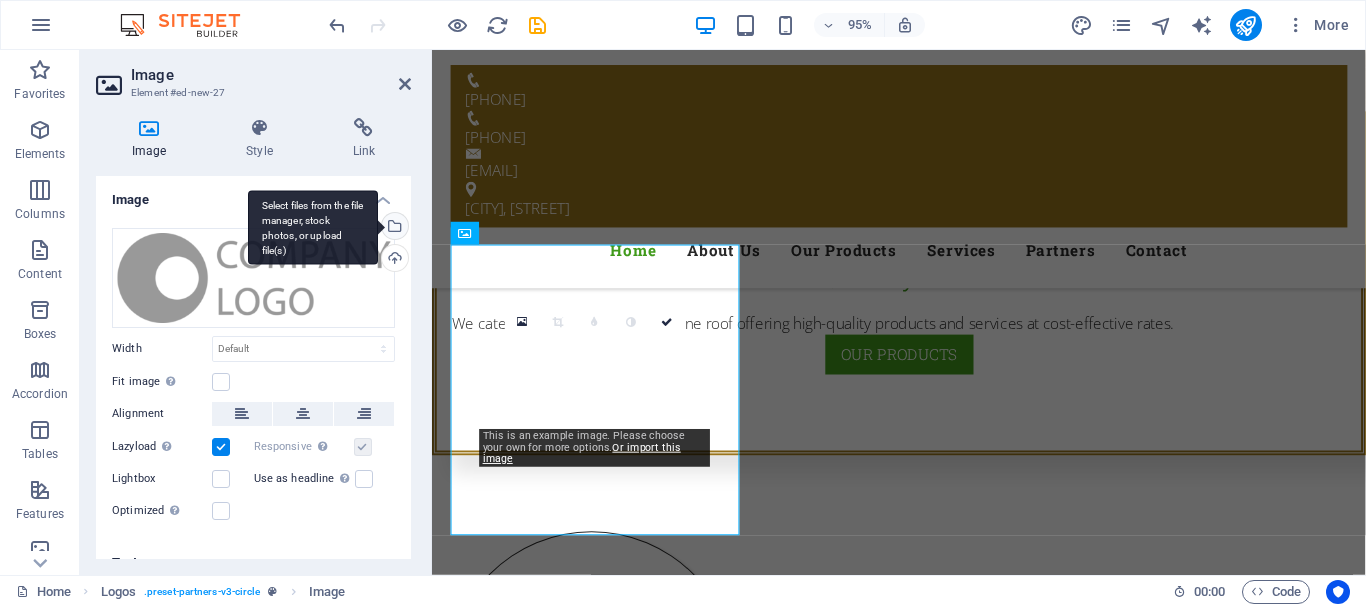 click on "Select files from the file manager, stock photos, or upload file(s)" at bounding box center (393, 228) 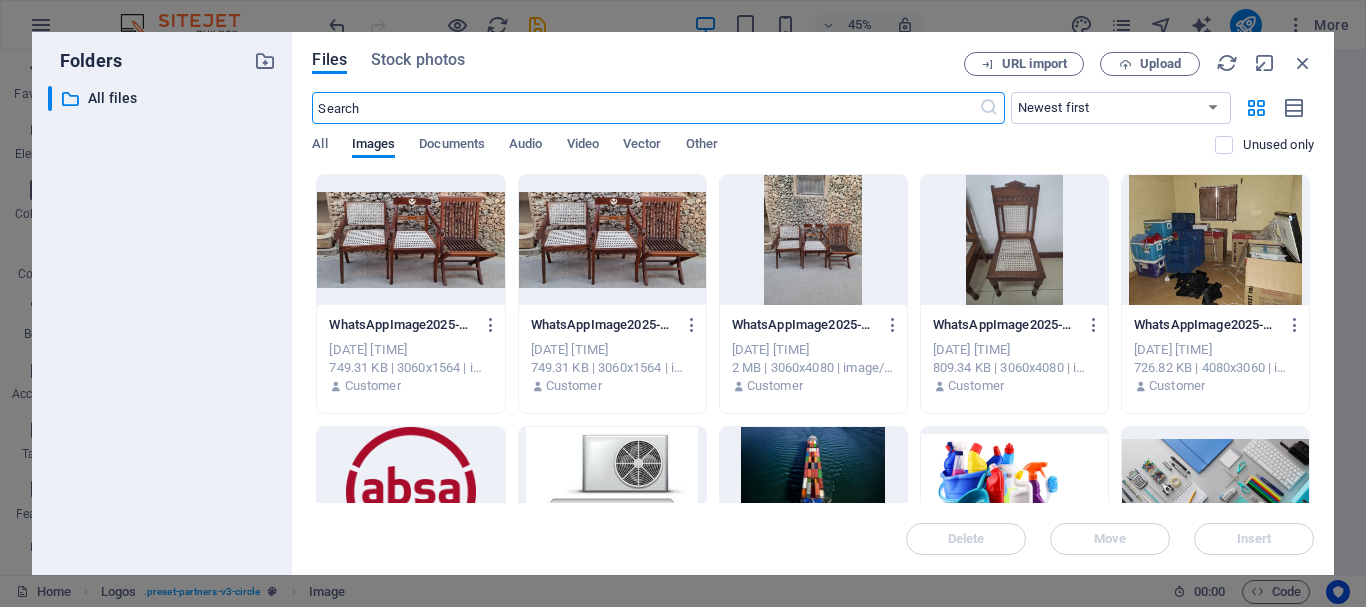 scroll, scrollTop: 607, scrollLeft: 0, axis: vertical 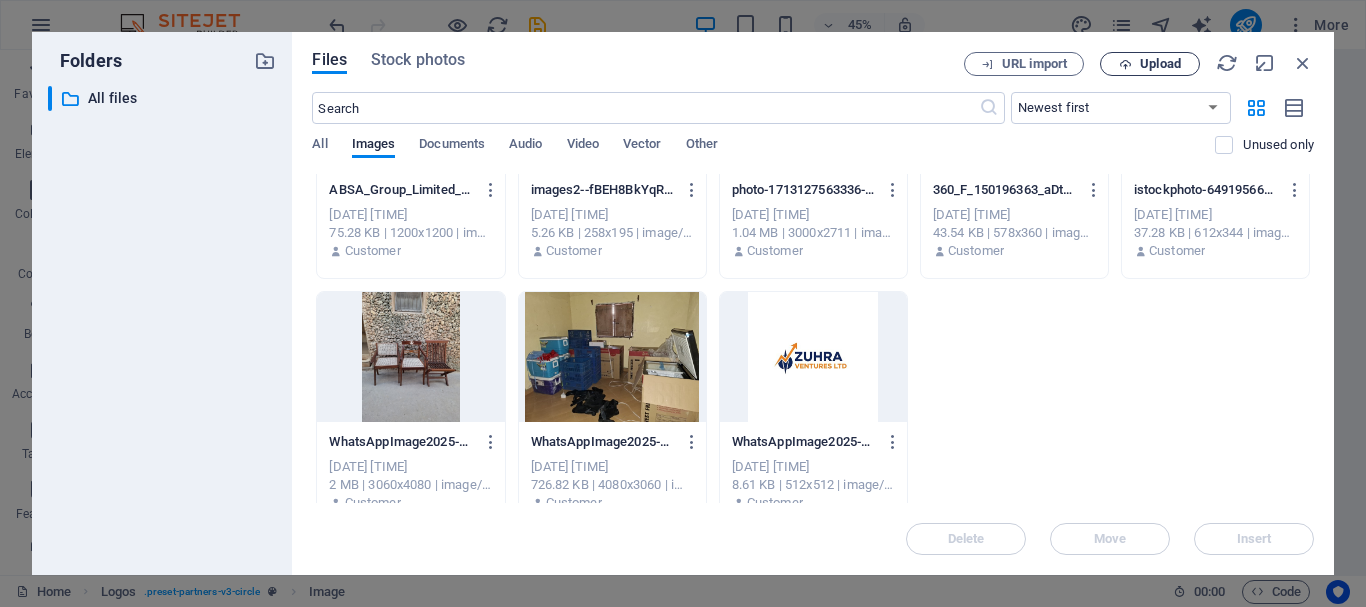 click on "Upload" at bounding box center [1160, 64] 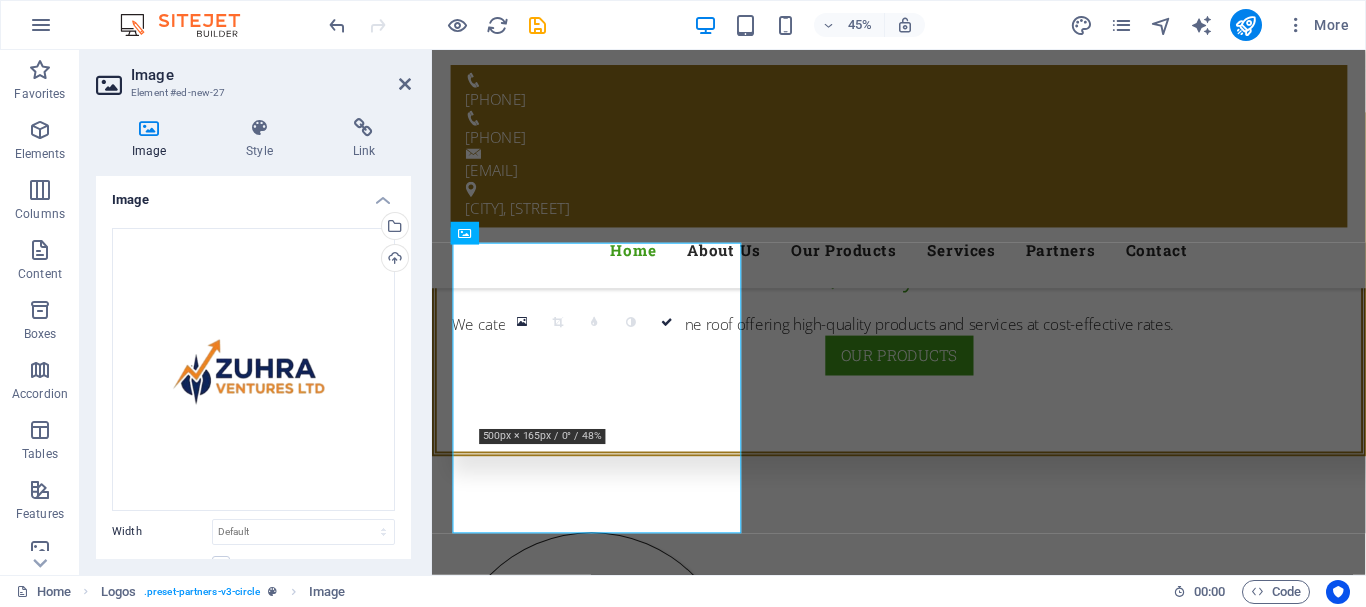 scroll, scrollTop: 608, scrollLeft: 0, axis: vertical 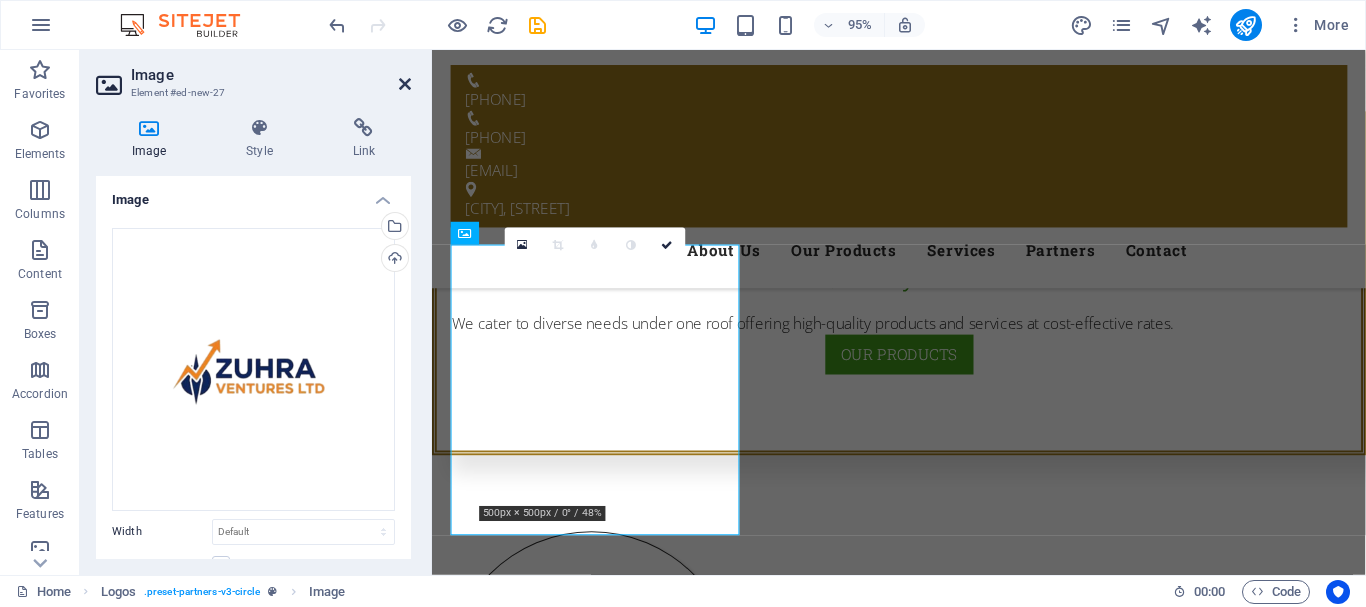 click at bounding box center (405, 84) 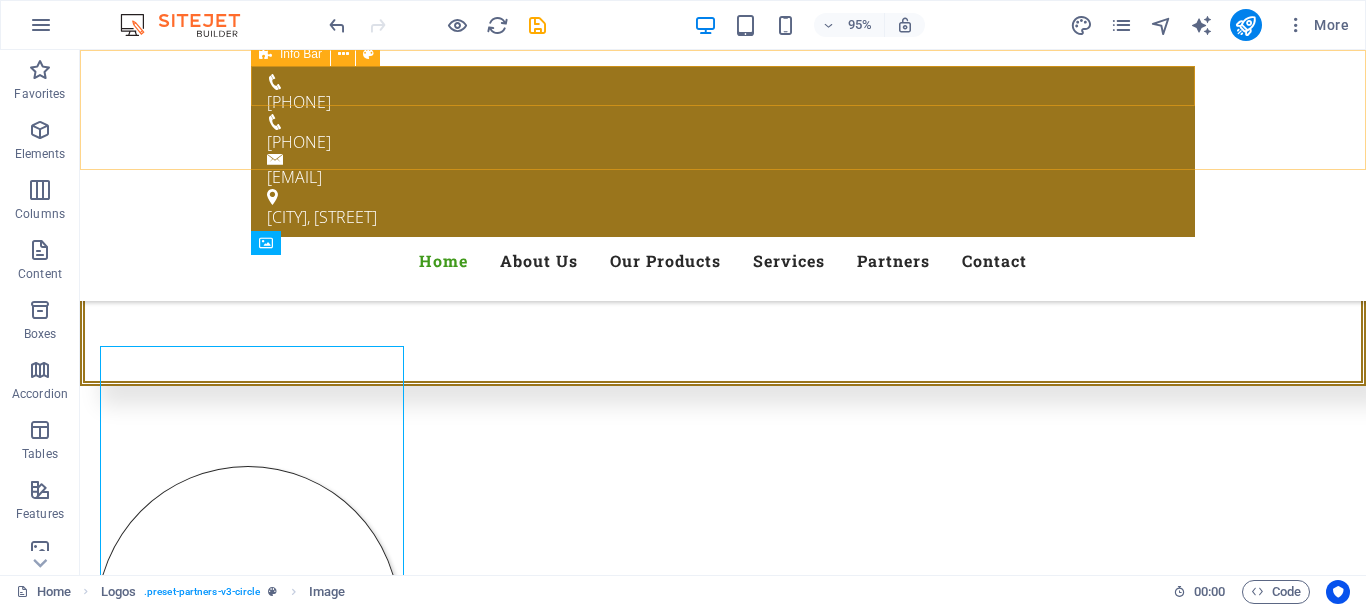 scroll, scrollTop: 517, scrollLeft: 0, axis: vertical 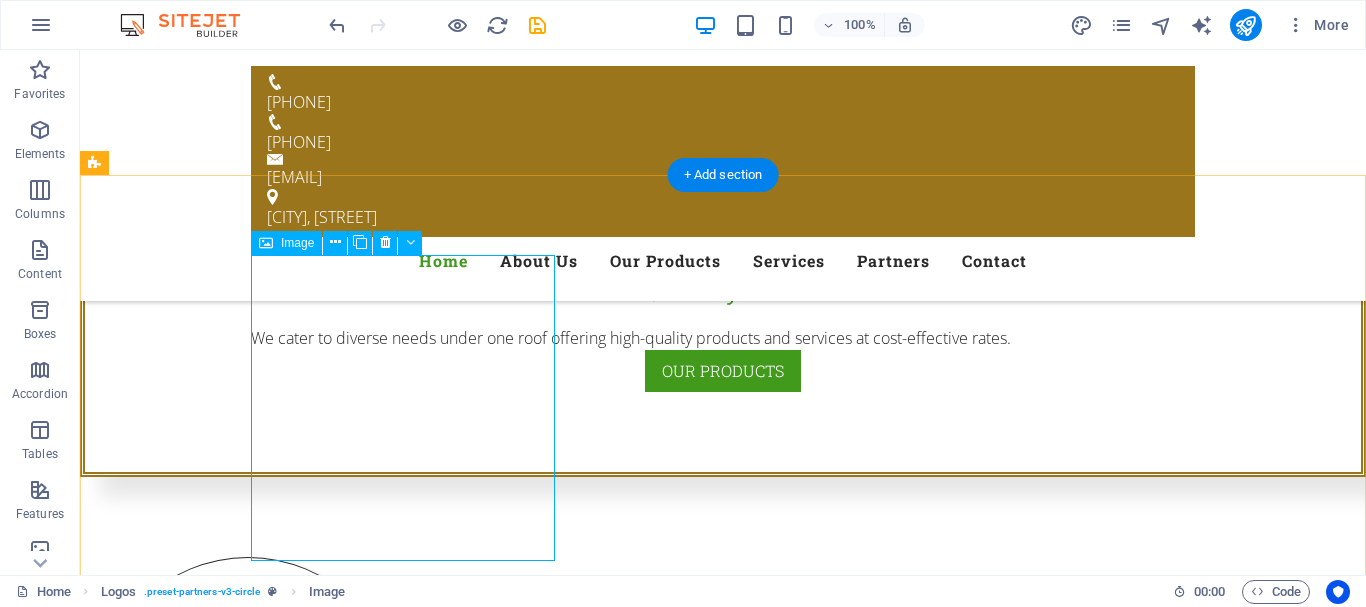 click at bounding box center (248, 710) 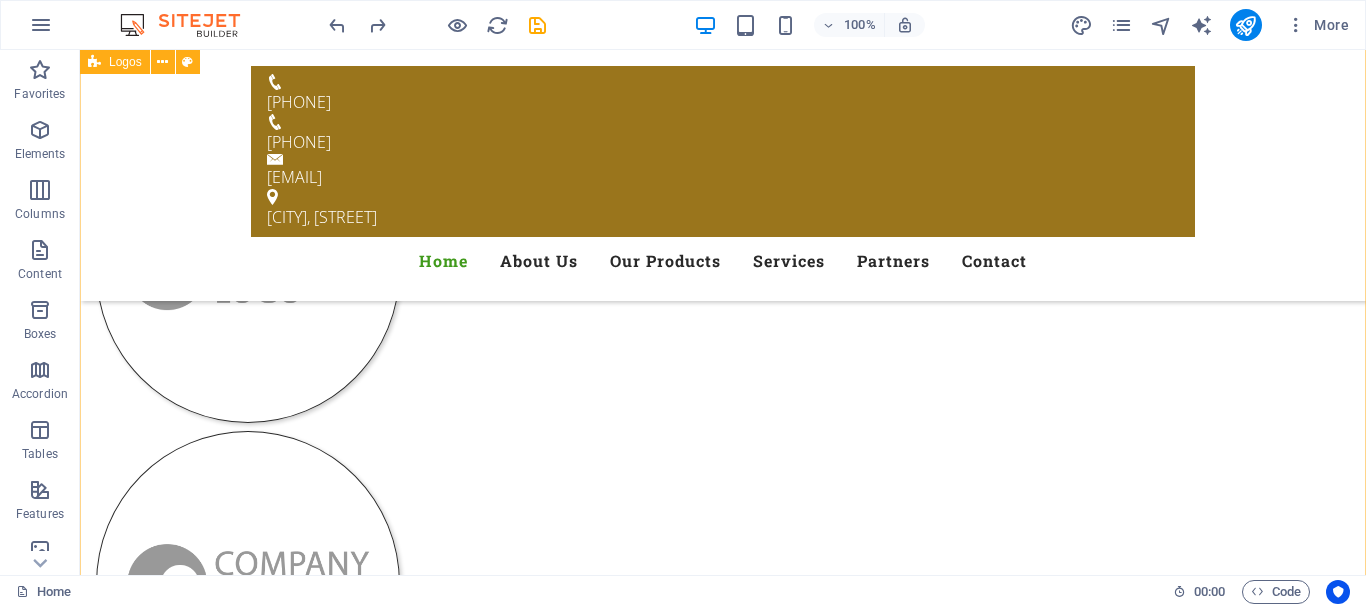 scroll, scrollTop: 612, scrollLeft: 0, axis: vertical 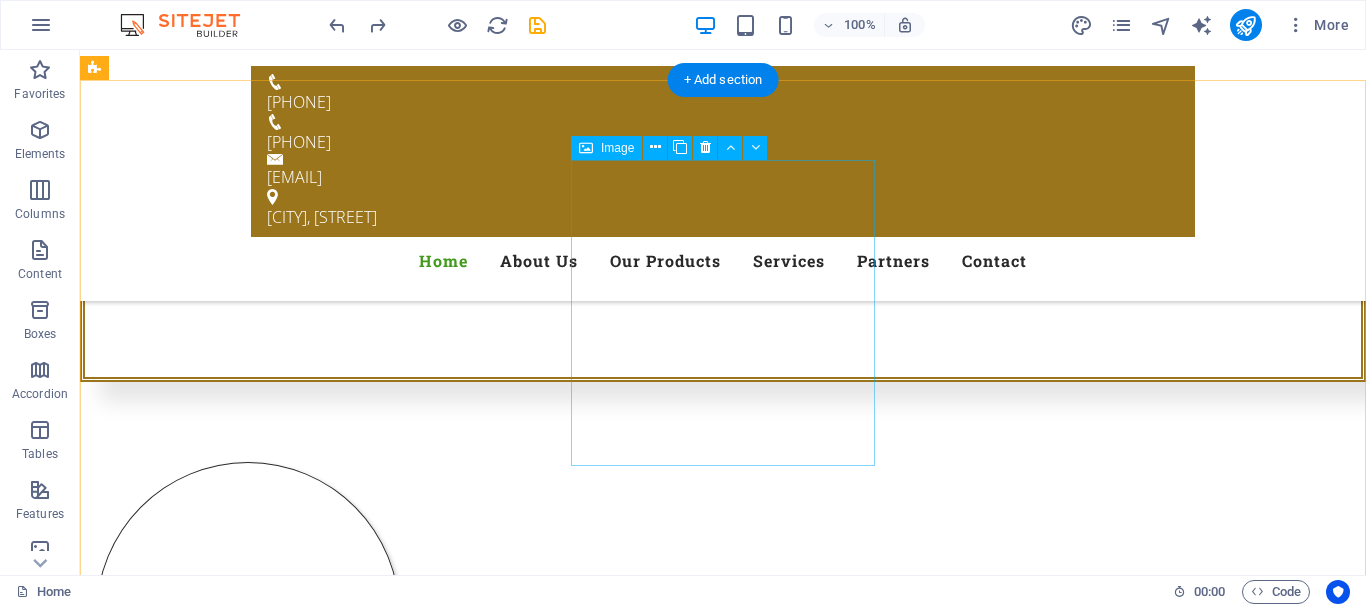click at bounding box center (248, 929) 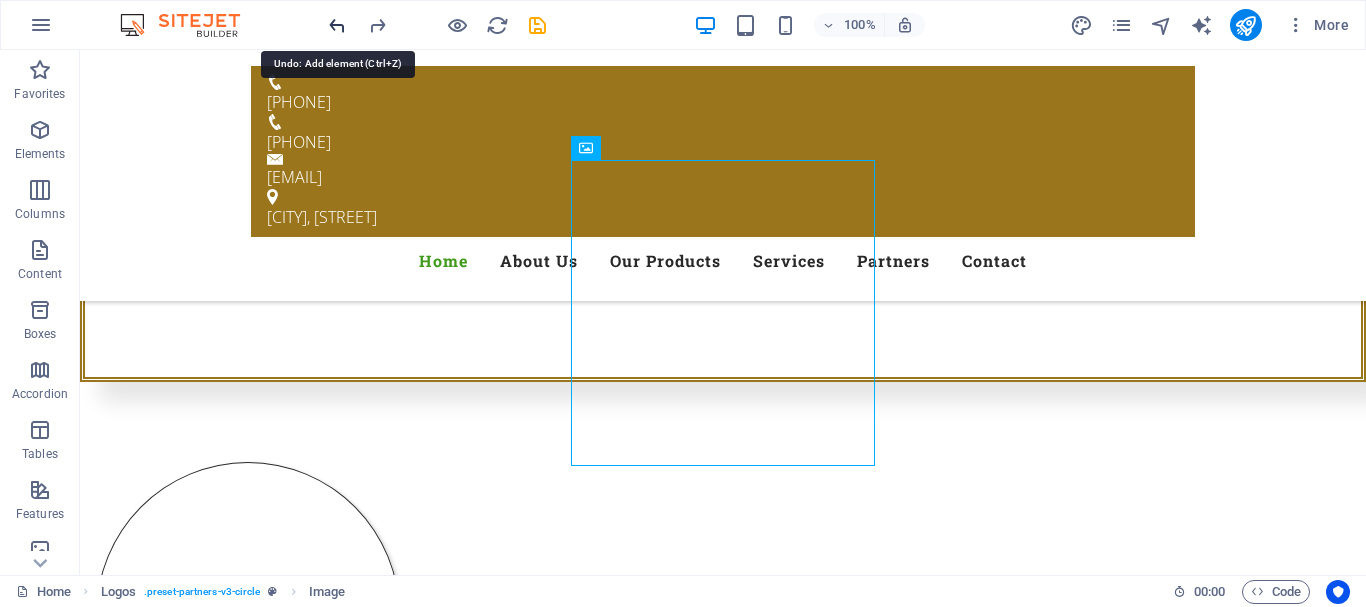 click at bounding box center [337, 25] 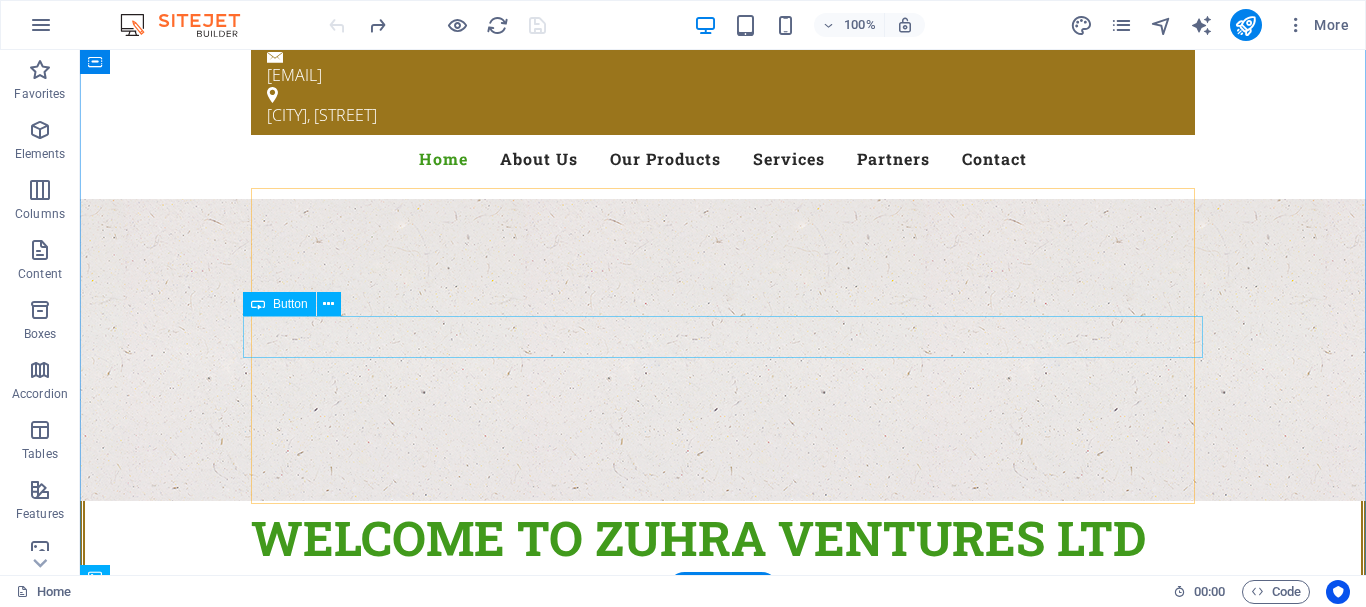 scroll, scrollTop: 0, scrollLeft: 0, axis: both 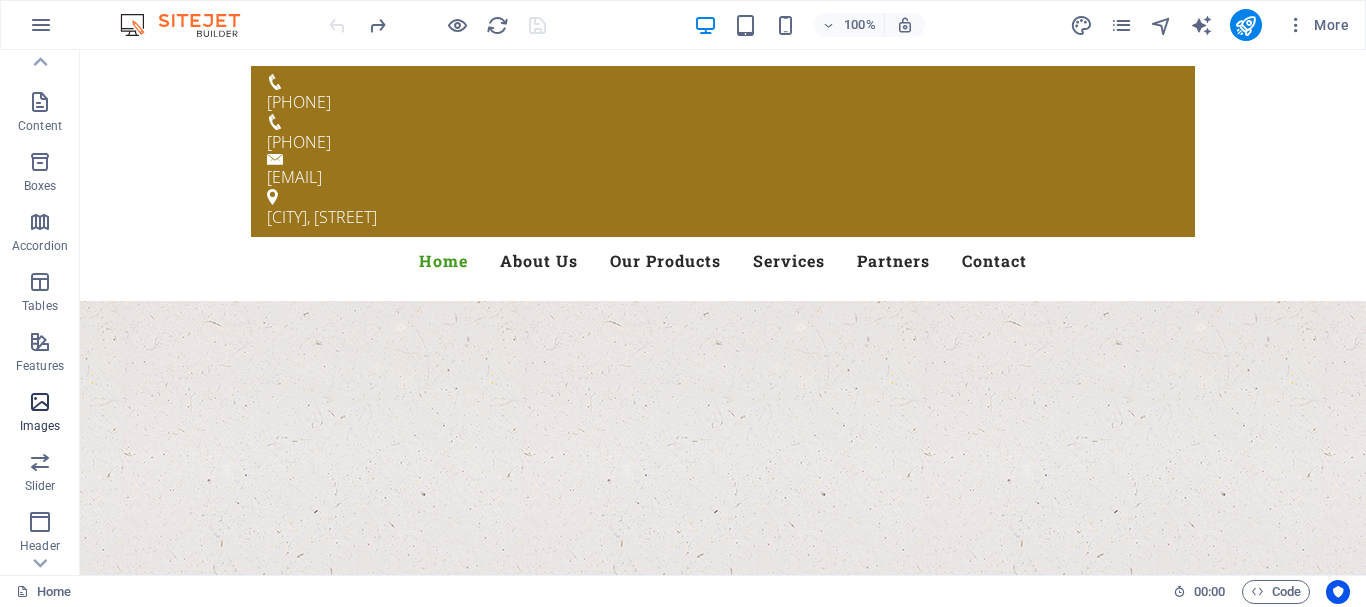 click at bounding box center (40, 402) 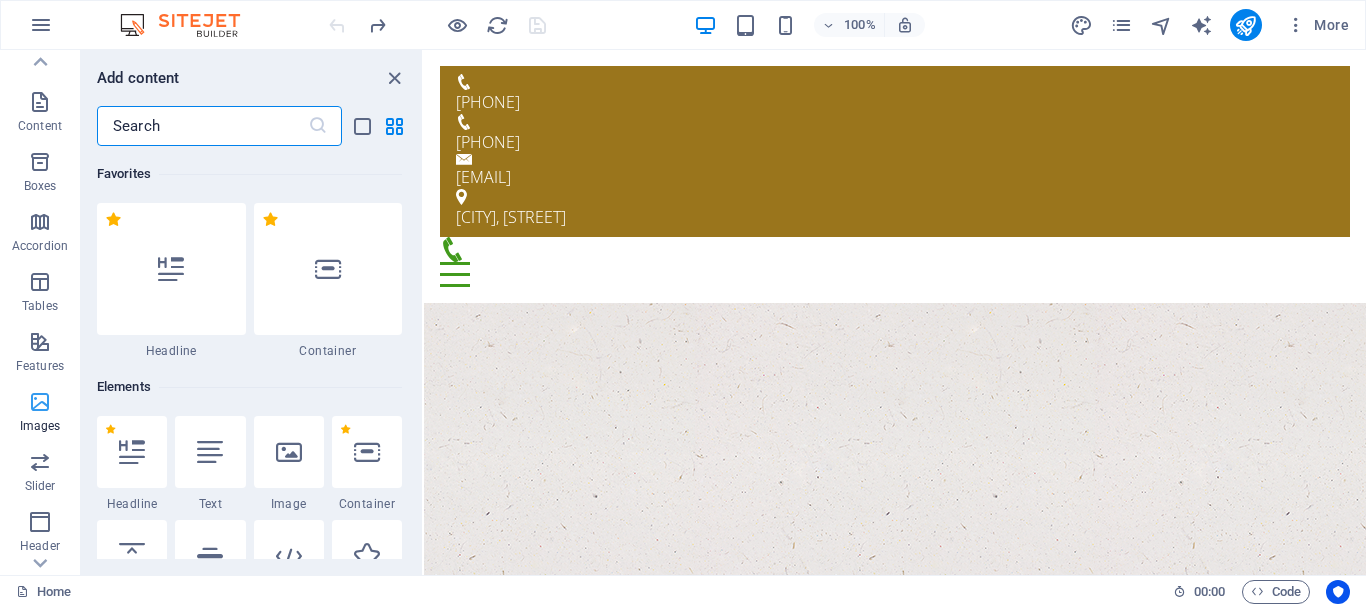 scroll, scrollTop: 148, scrollLeft: 0, axis: vertical 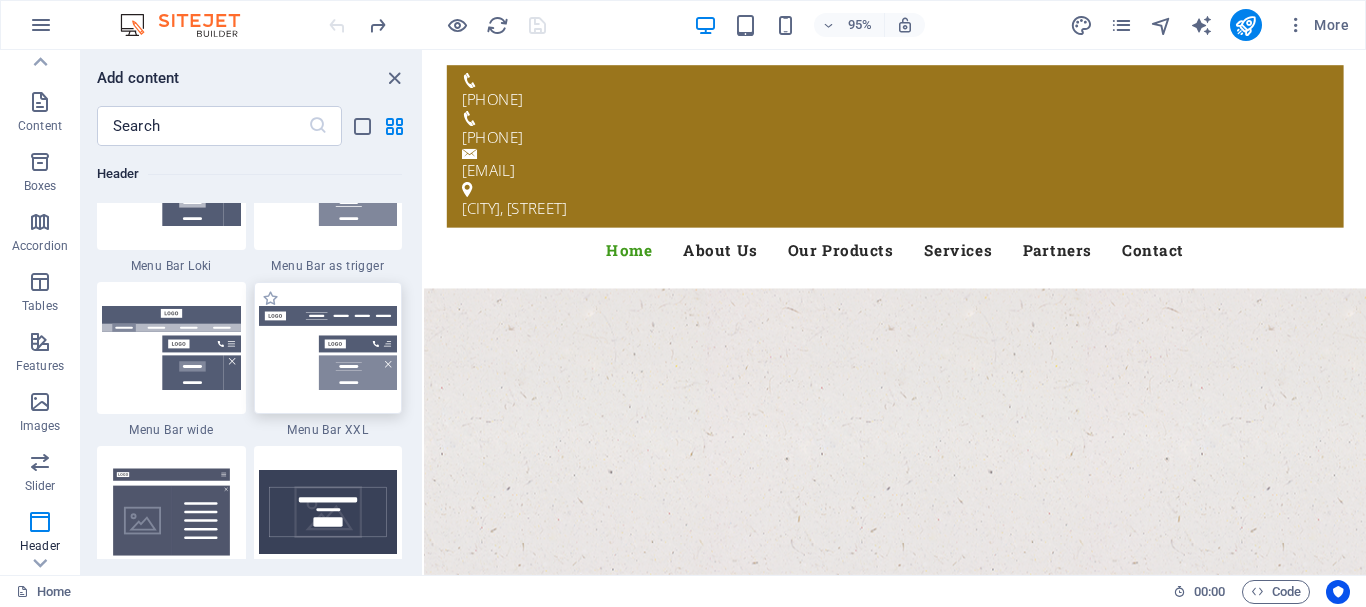 click at bounding box center (328, 348) 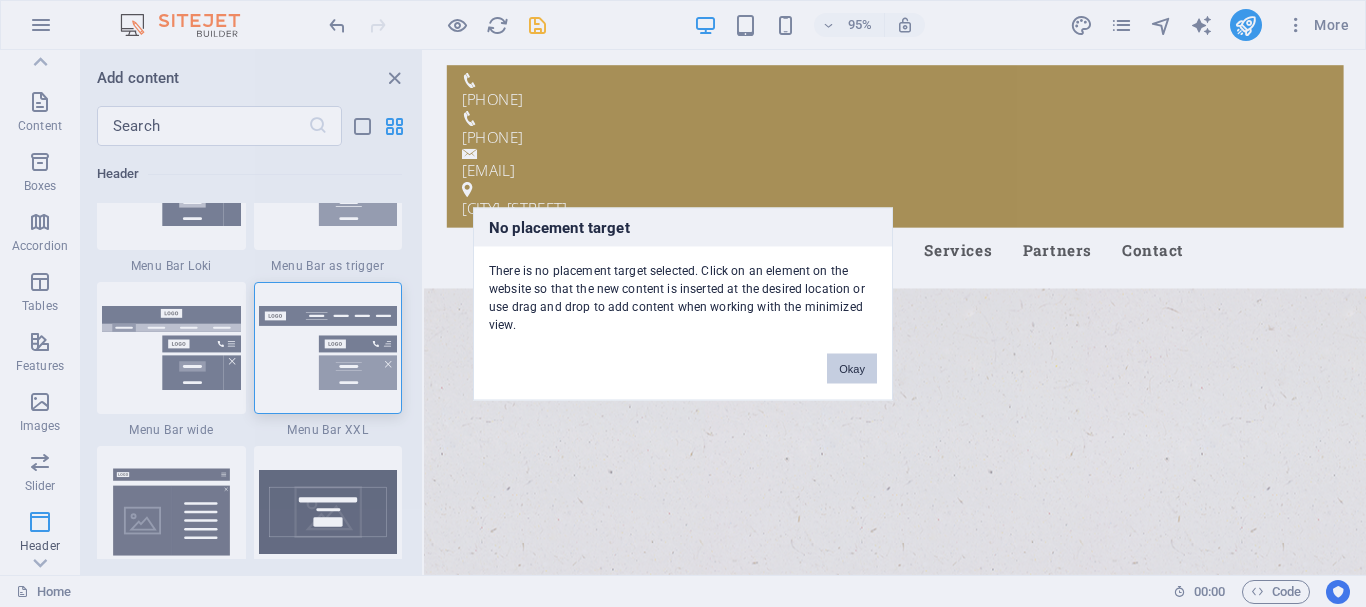 click on "Okay" at bounding box center (852, 368) 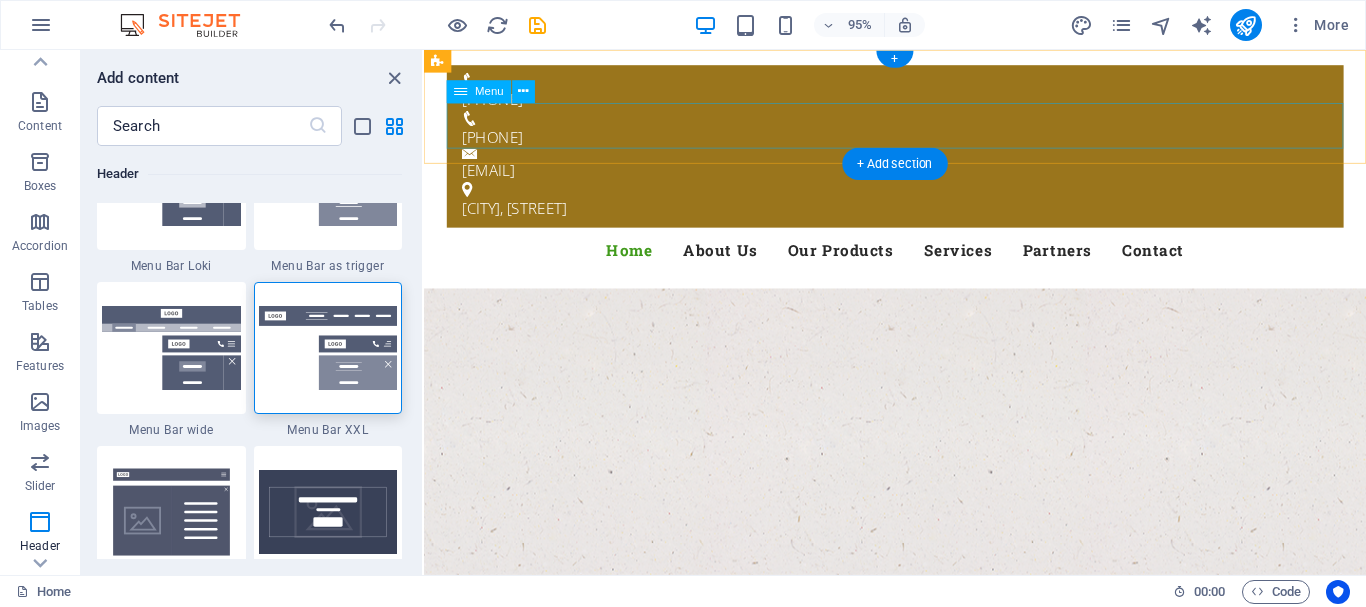 click on "Home About Us Our Products Services Partners Contact" at bounding box center [920, 261] 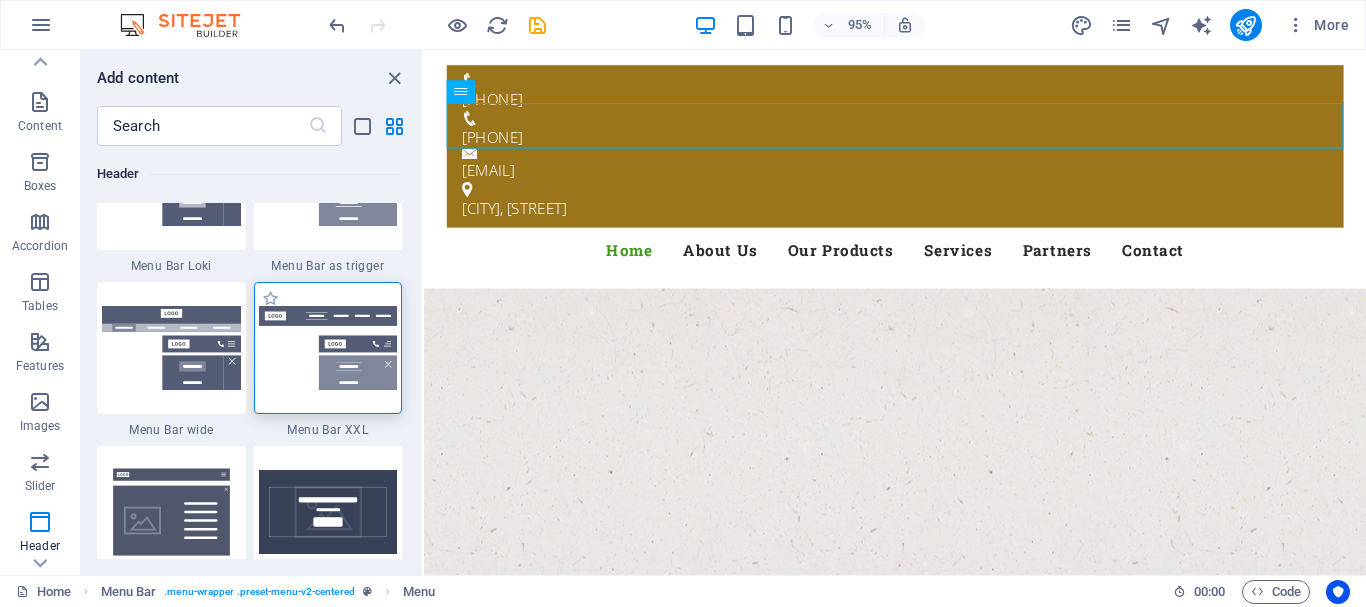 click at bounding box center [328, 348] 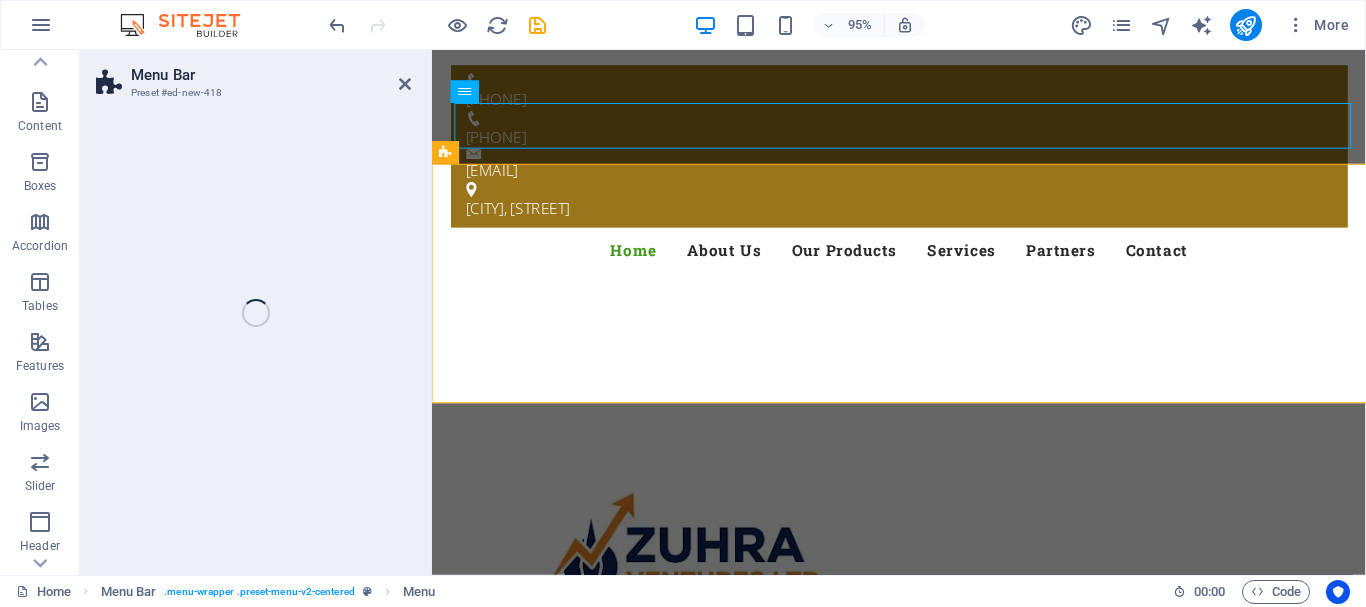 scroll, scrollTop: 148, scrollLeft: 0, axis: vertical 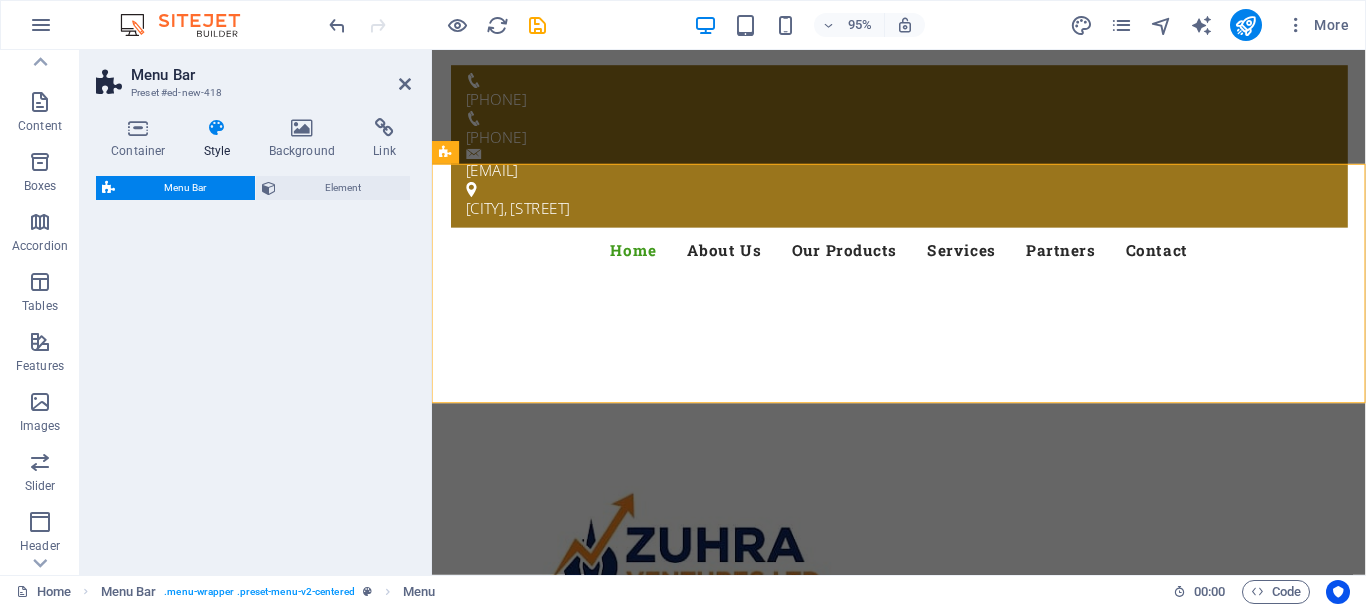 select on "rem" 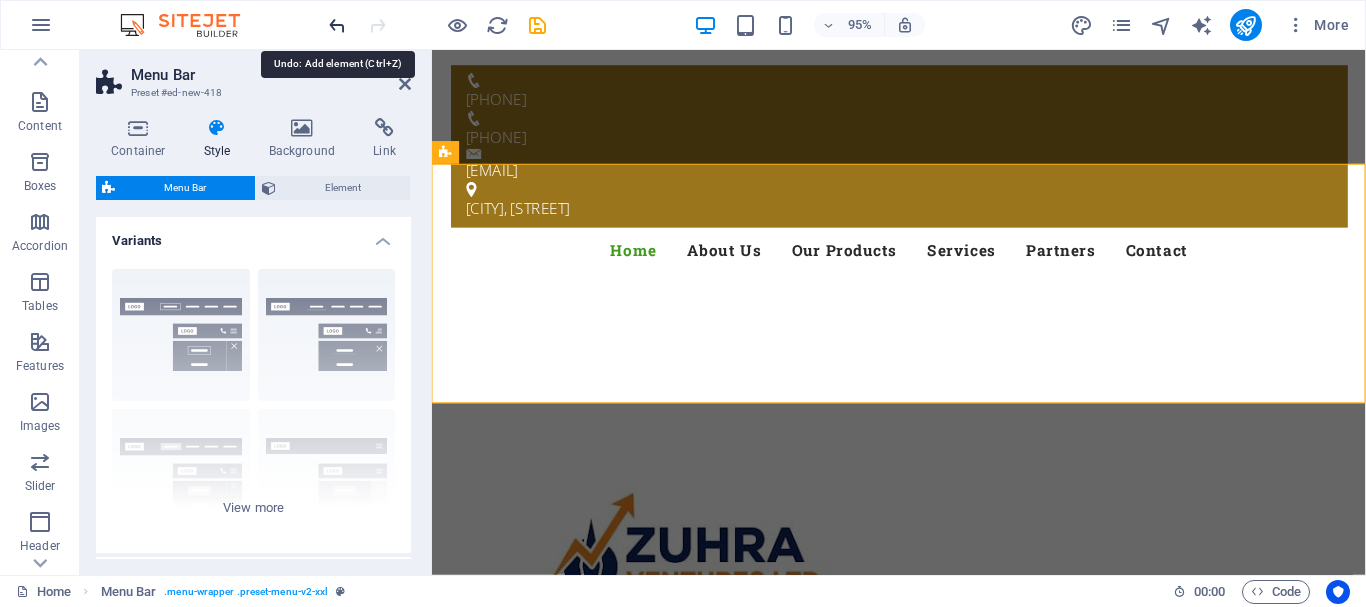 click at bounding box center (337, 25) 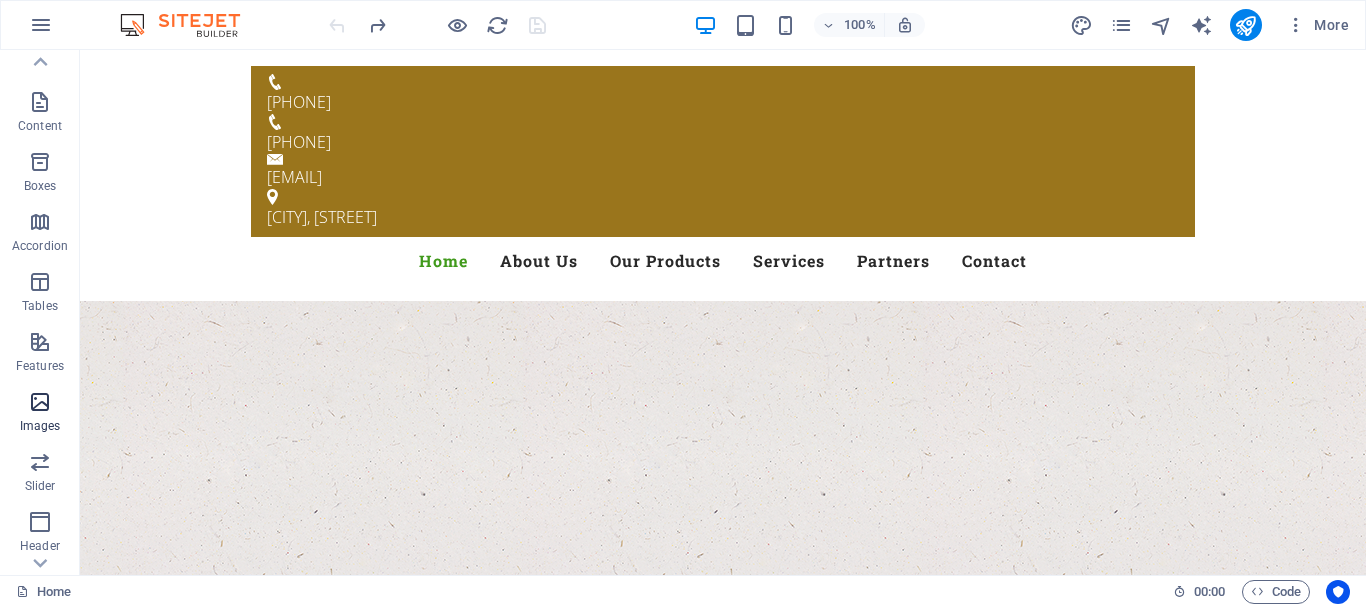 click on "Images" at bounding box center (40, 414) 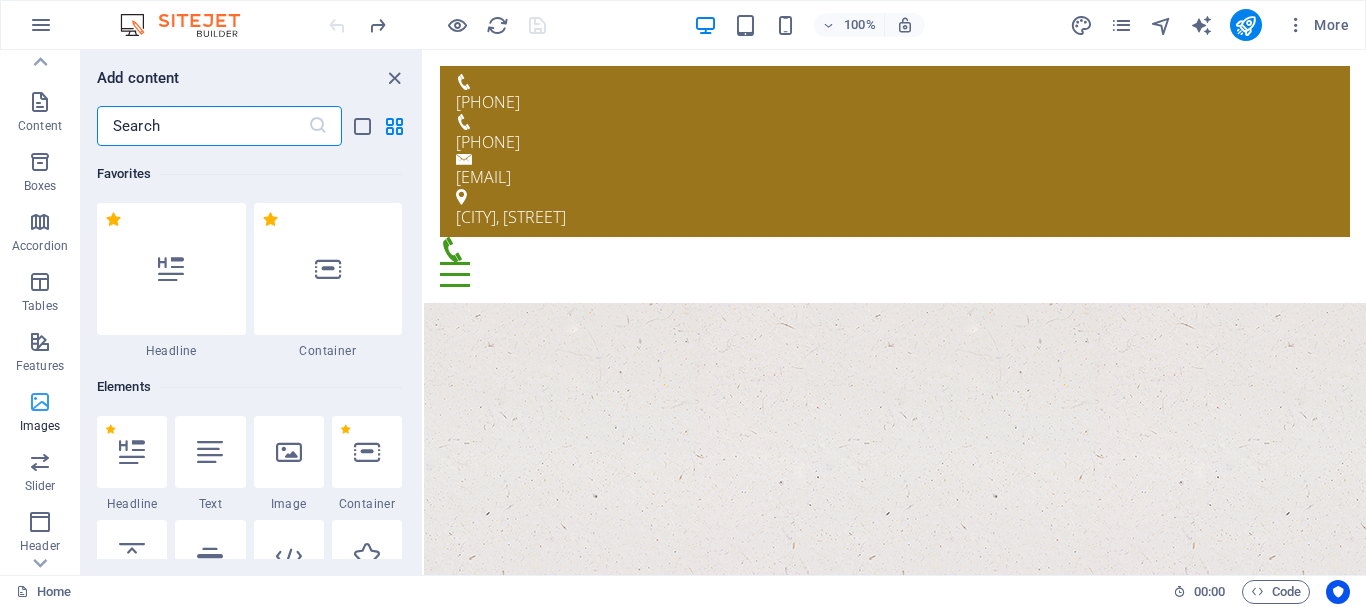 click at bounding box center (40, 402) 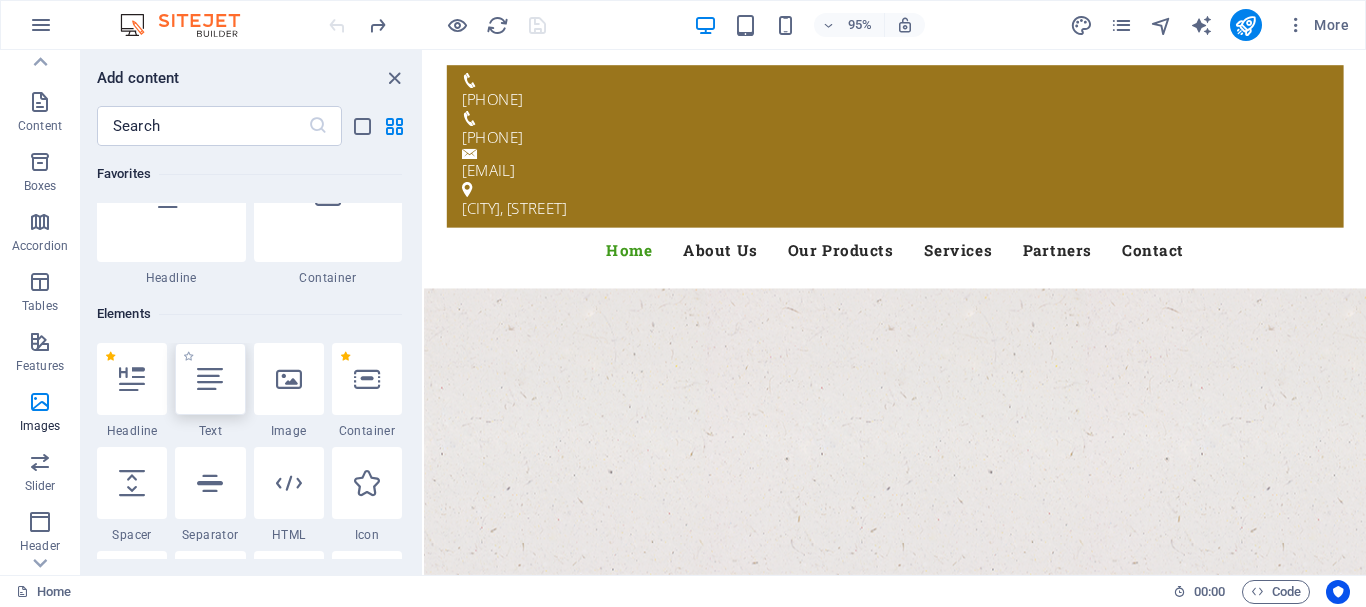 scroll, scrollTop: 78, scrollLeft: 0, axis: vertical 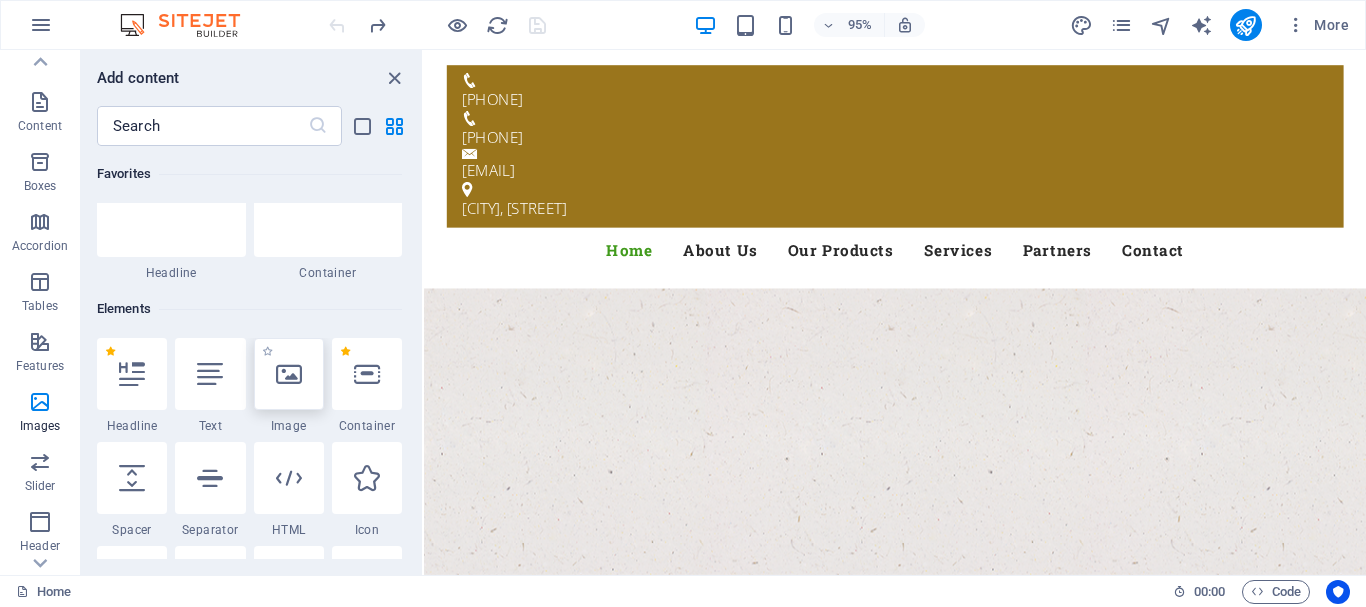 click at bounding box center (289, 374) 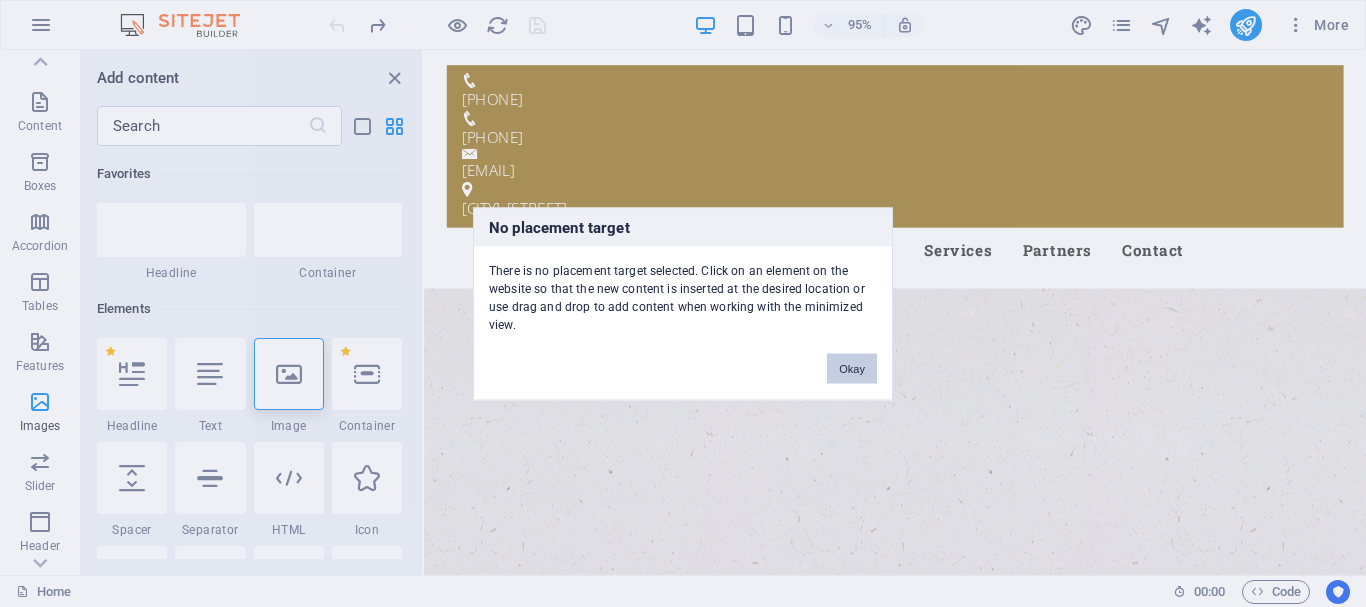click on "Okay" at bounding box center (852, 368) 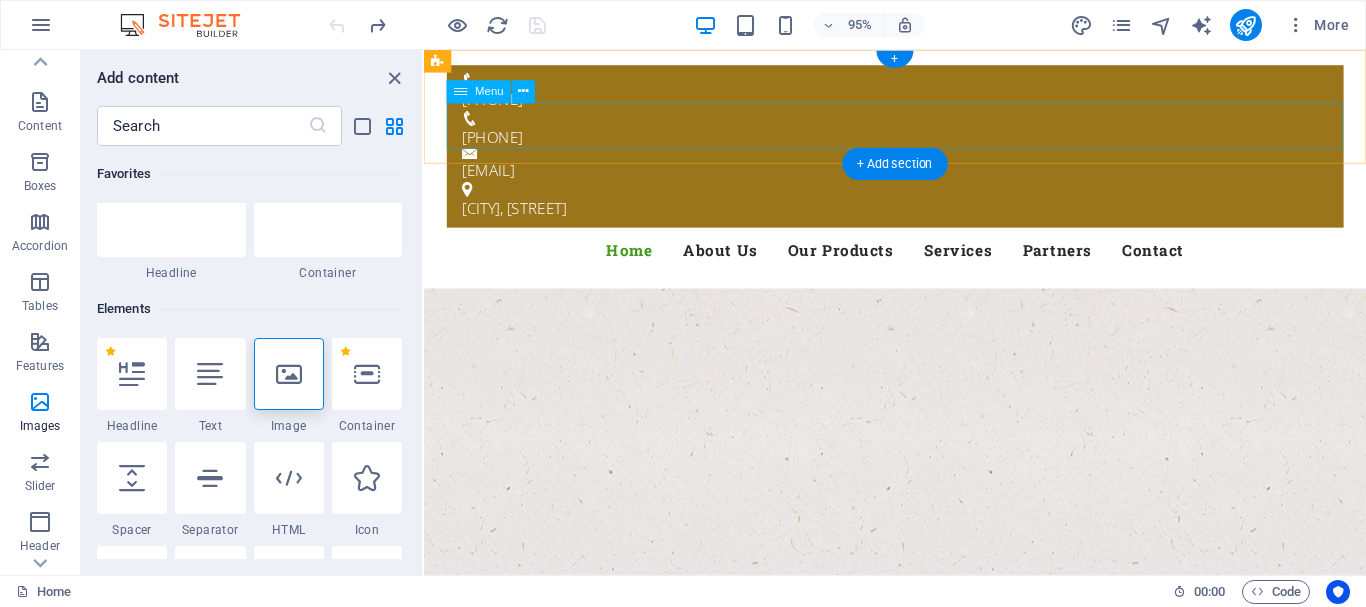click on "Home About Us Our Products Services Partners Contact" at bounding box center (920, 261) 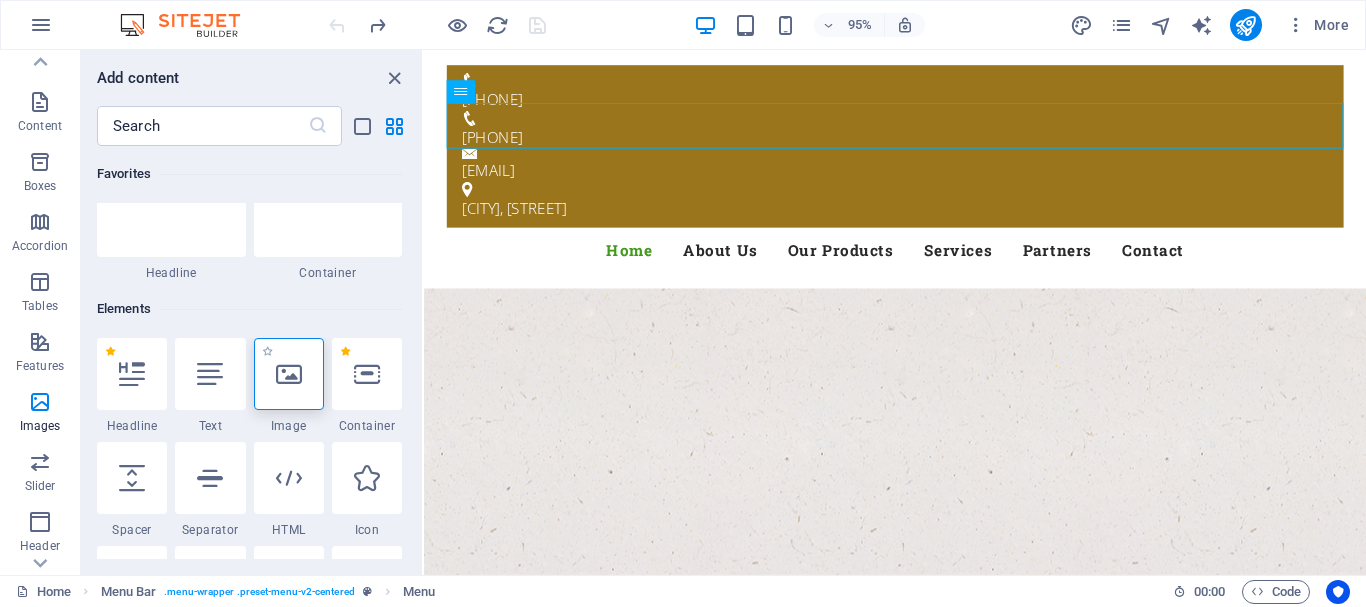 click at bounding box center [289, 374] 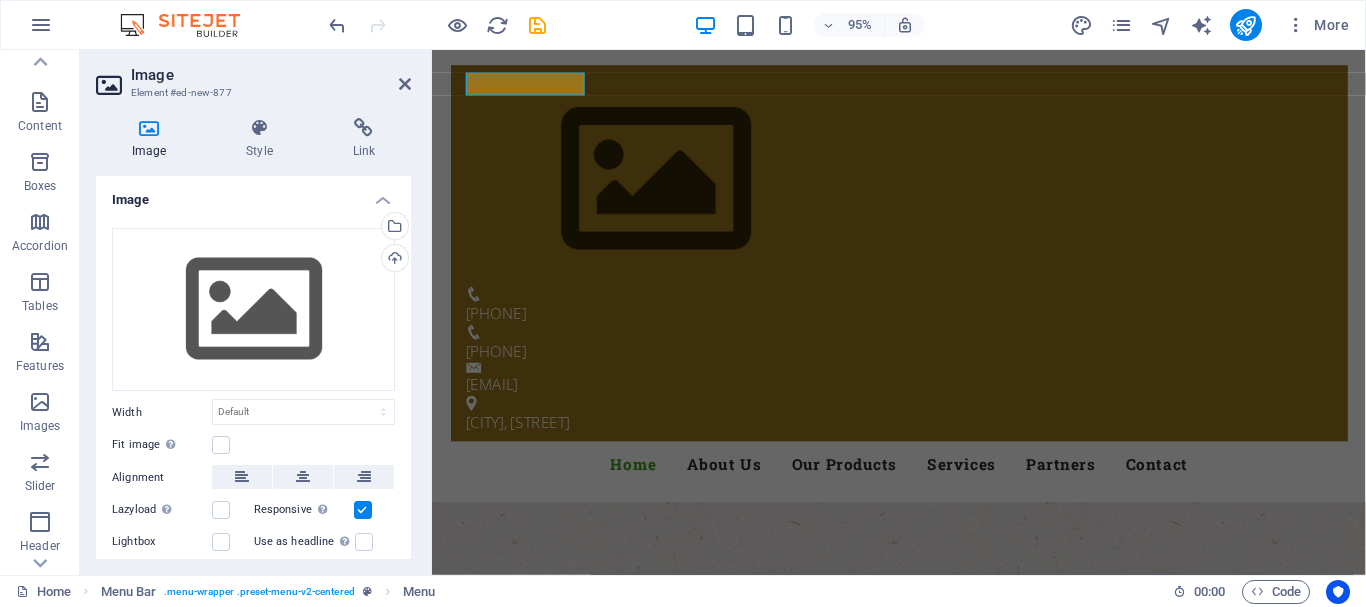 scroll, scrollTop: 148, scrollLeft: 0, axis: vertical 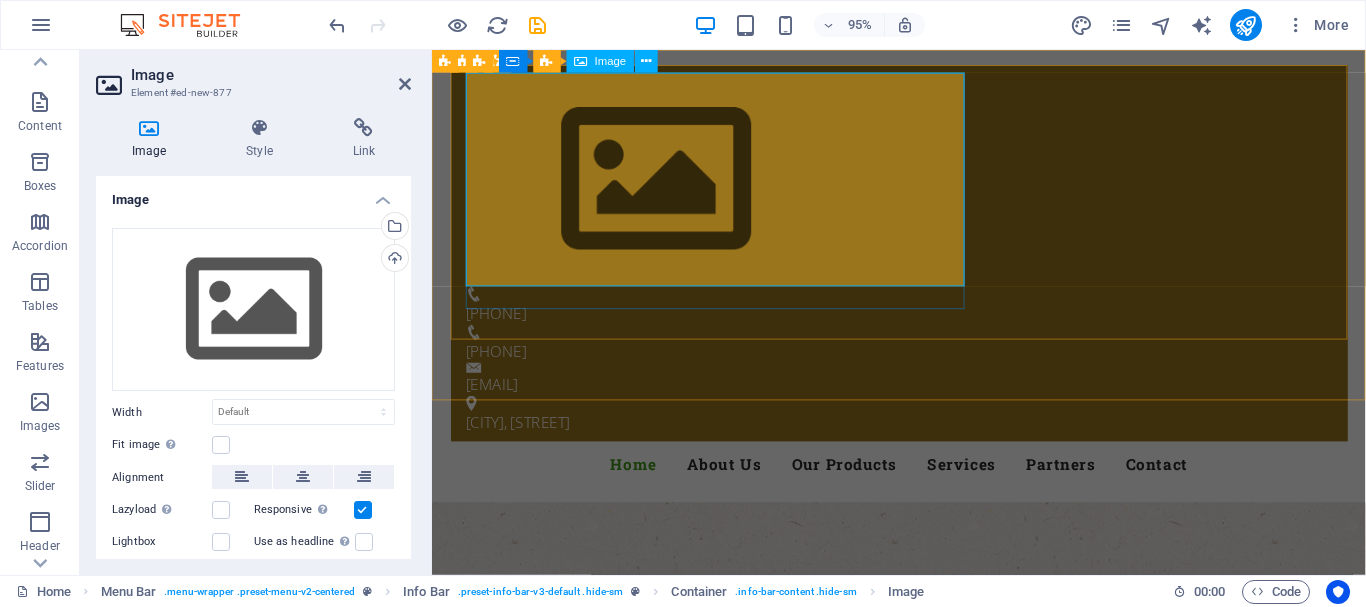 click at bounding box center [916, 186] 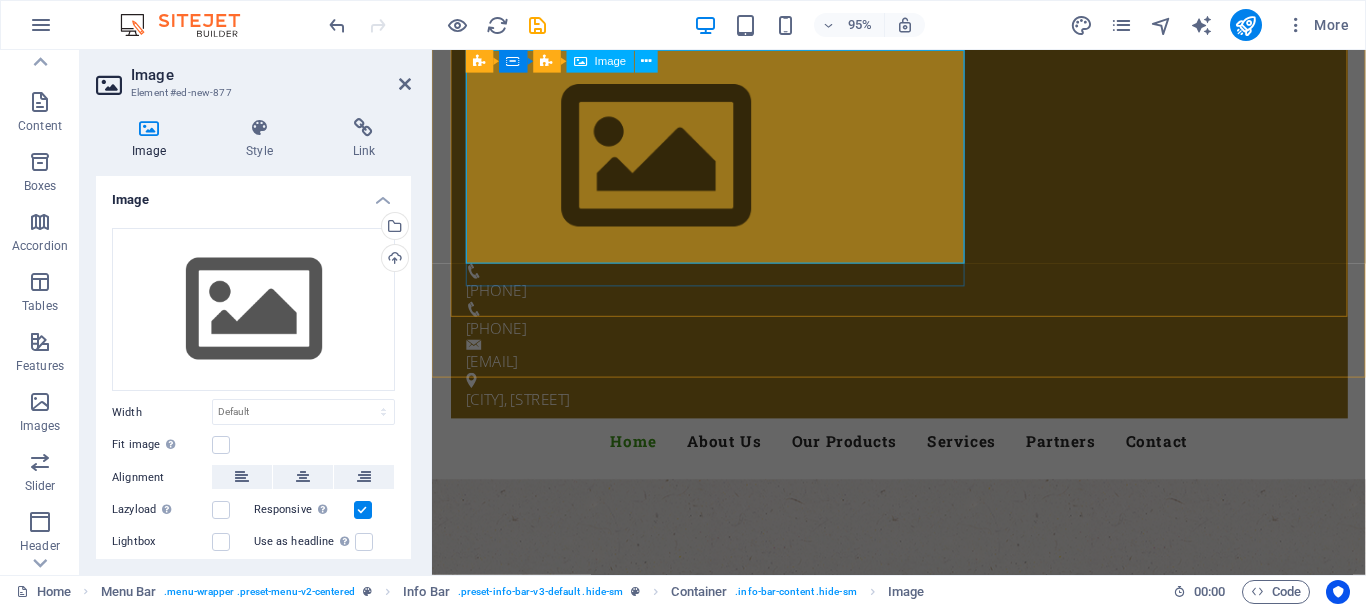 scroll, scrollTop: 0, scrollLeft: 0, axis: both 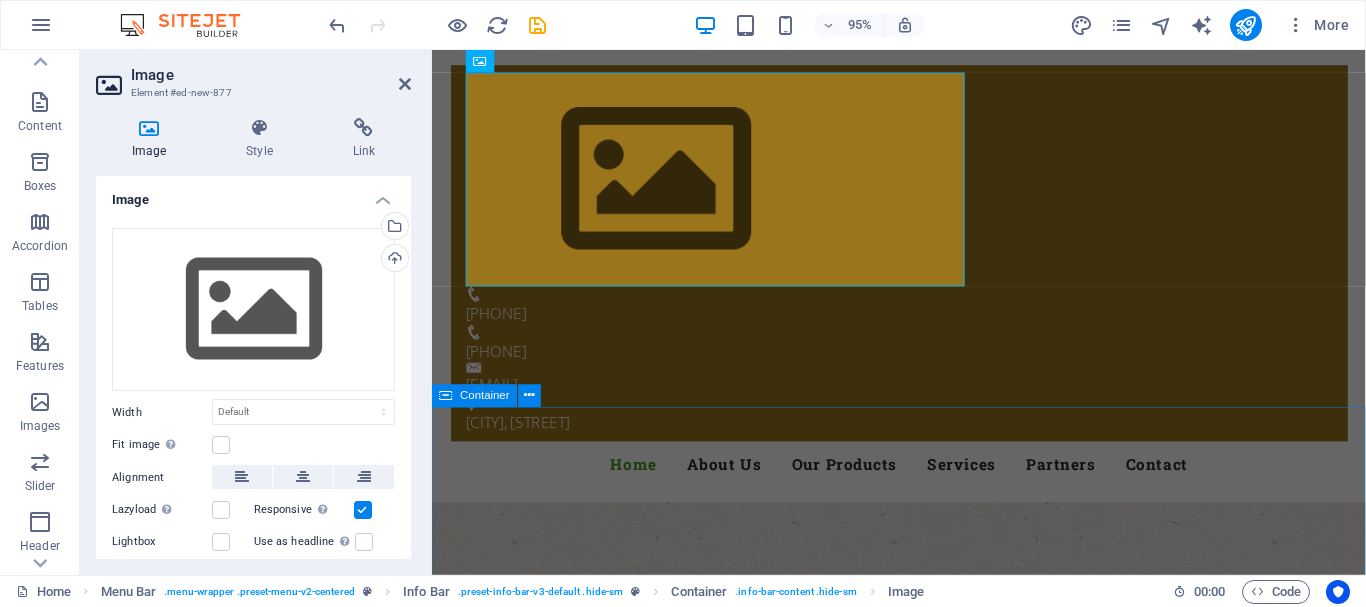 click on "Welcome to Zuhra Ventures Ltd About Us Our core operations encompass the comprehensive supply of stationery, detergents, furniture, hardwood materials, sea transport services, and air conditioning units.  learn more Best Quality Products We cater to diverse needs under one roof offering high-quality products and services at cost-effective rates. our Products" at bounding box center [923, 1138] 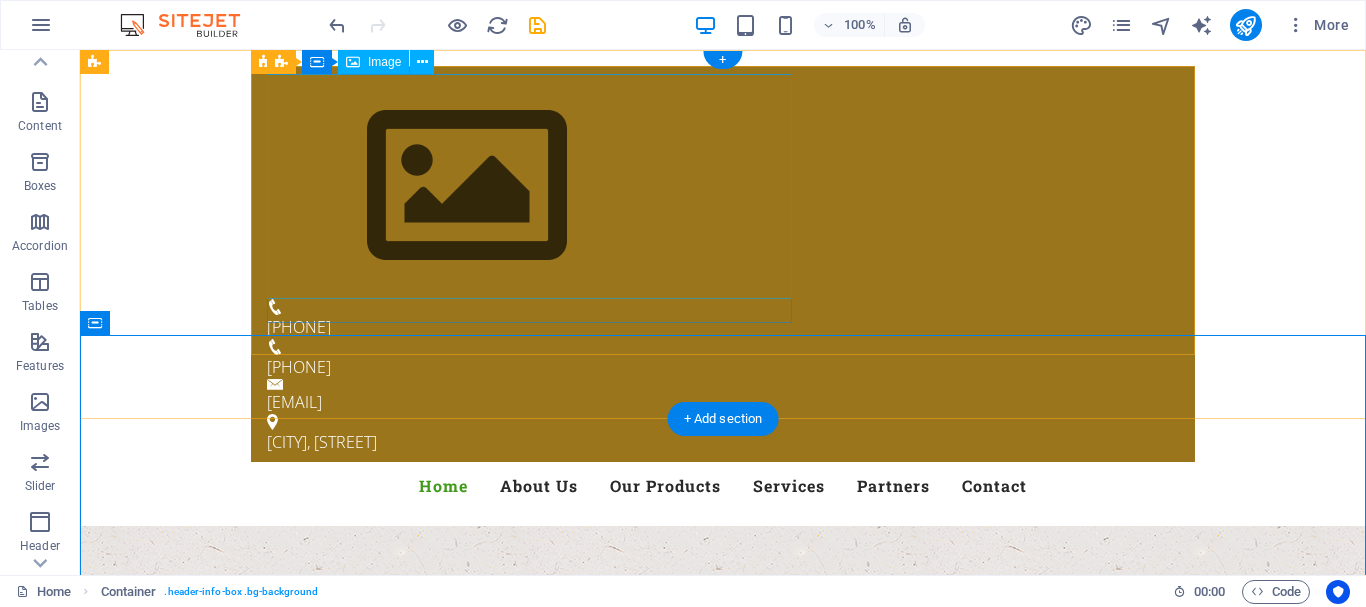 click at bounding box center [715, 186] 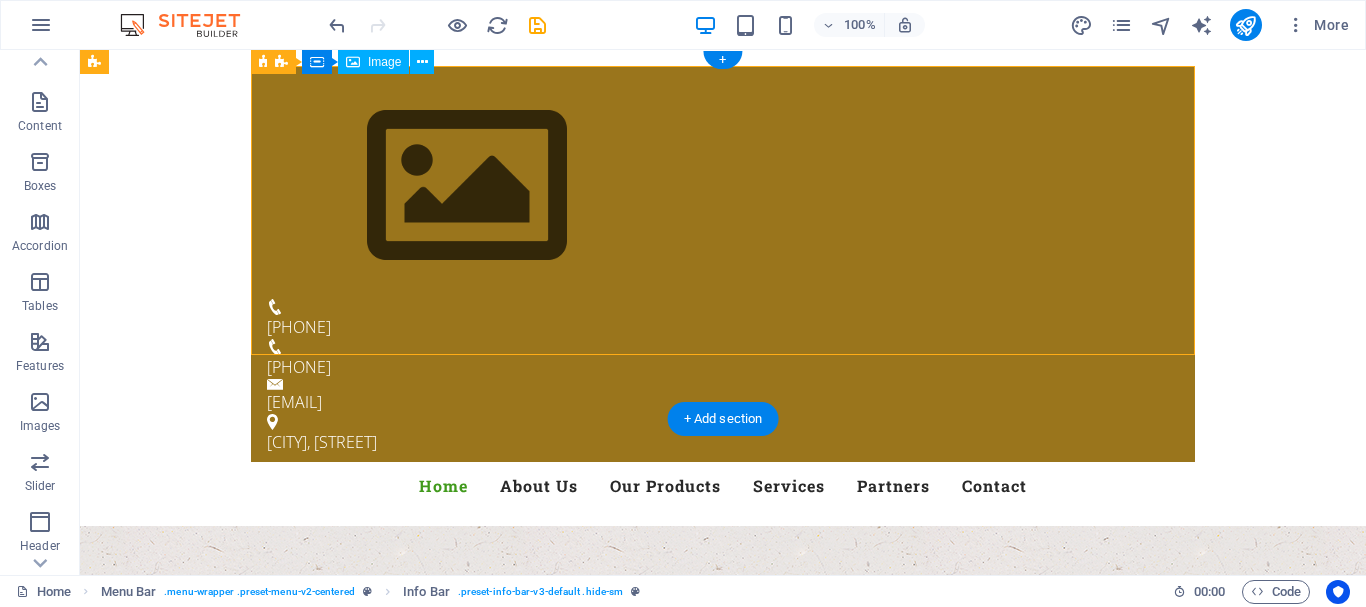 drag, startPoint x: 790, startPoint y: 72, endPoint x: 711, endPoint y: 107, distance: 86.40602 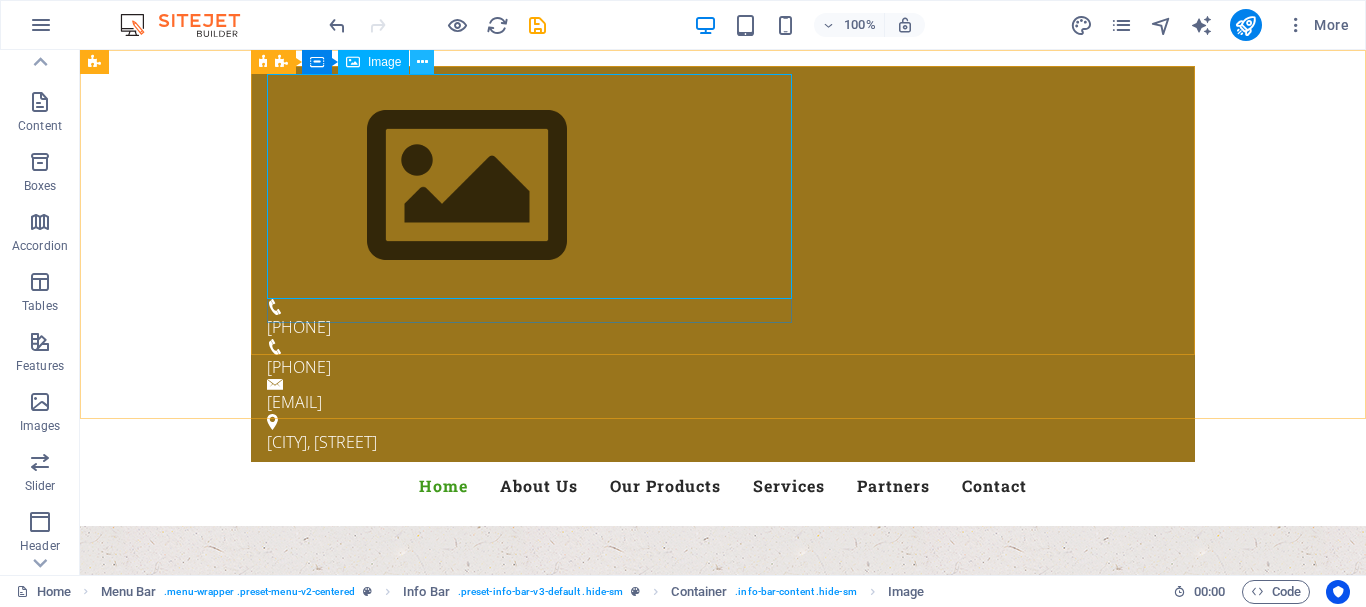 click at bounding box center (422, 62) 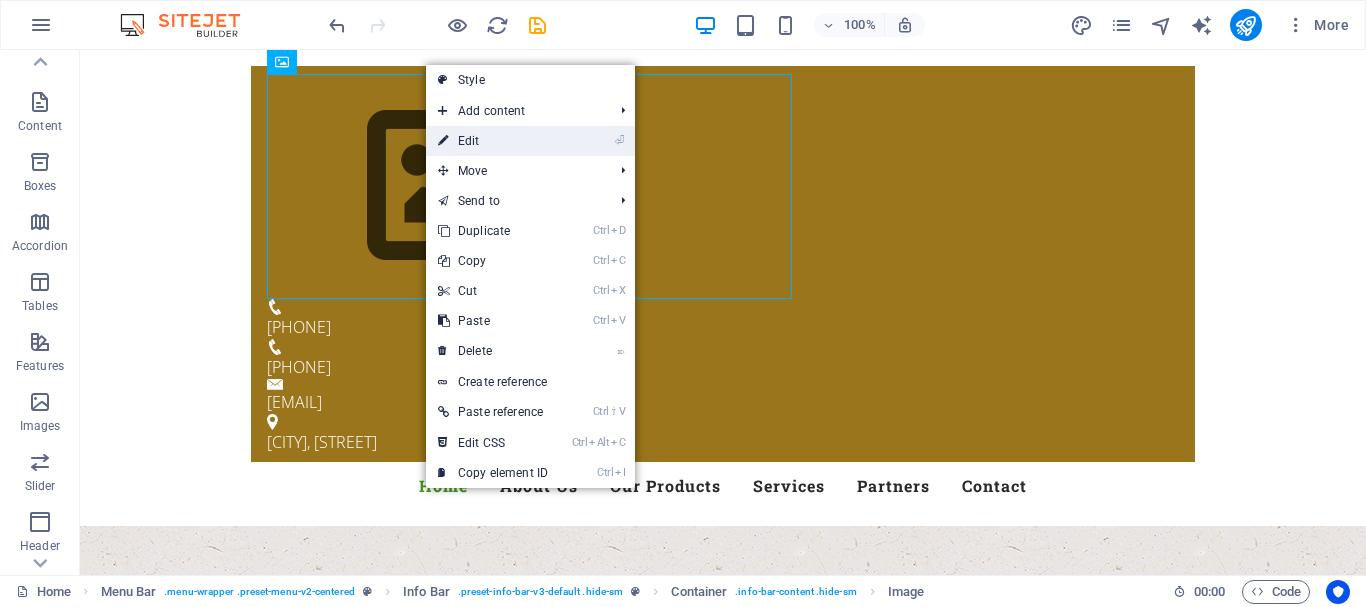 click on "⏎  Edit" at bounding box center [493, 141] 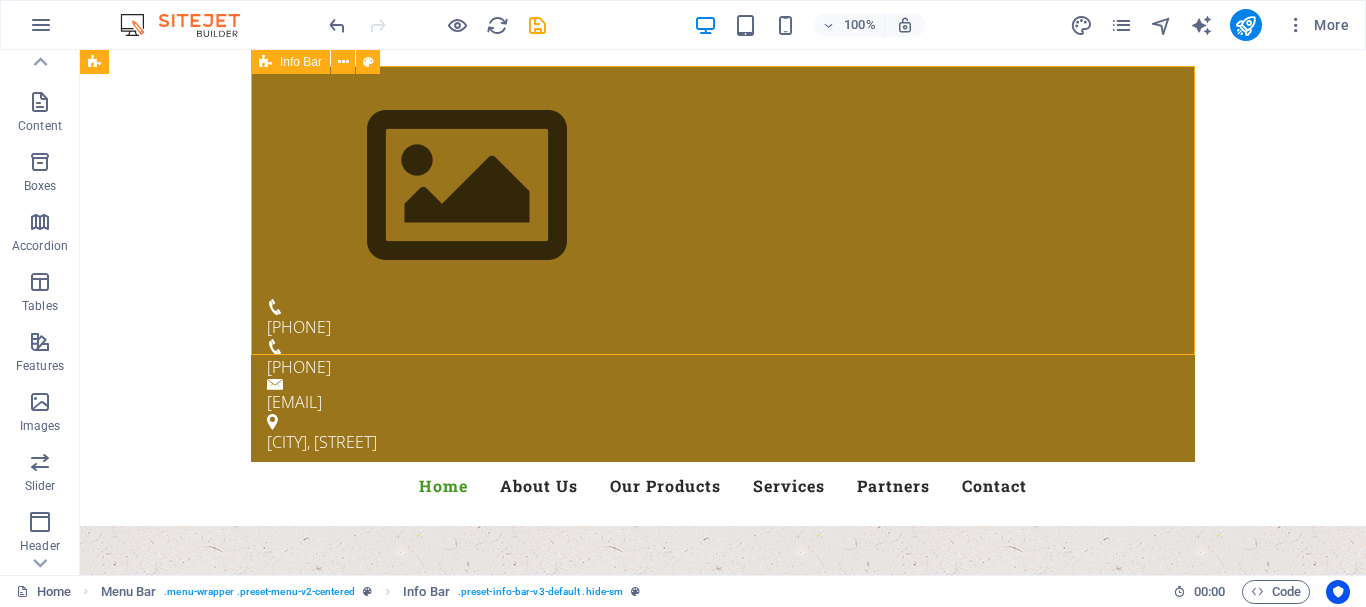 drag, startPoint x: 638, startPoint y: 72, endPoint x: 892, endPoint y: 130, distance: 260.5379 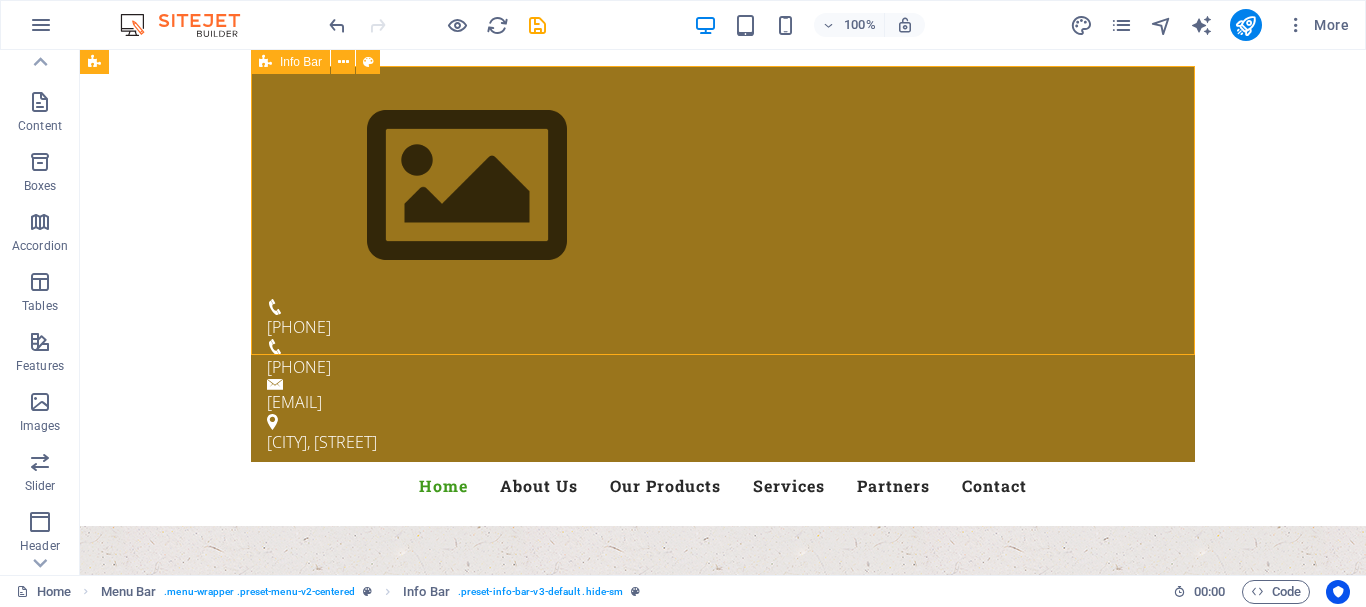 click on "[PHONE] [PHONE] [EMAIL] [ADDRESS]" at bounding box center (723, 264) 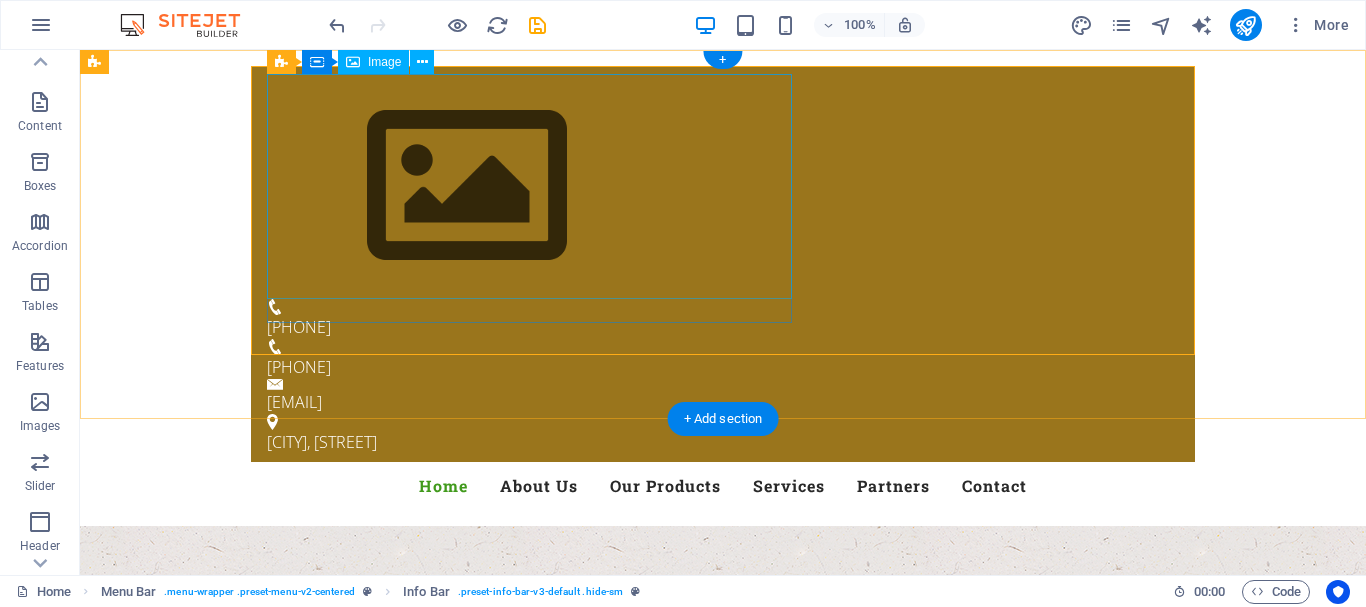 click at bounding box center (715, 186) 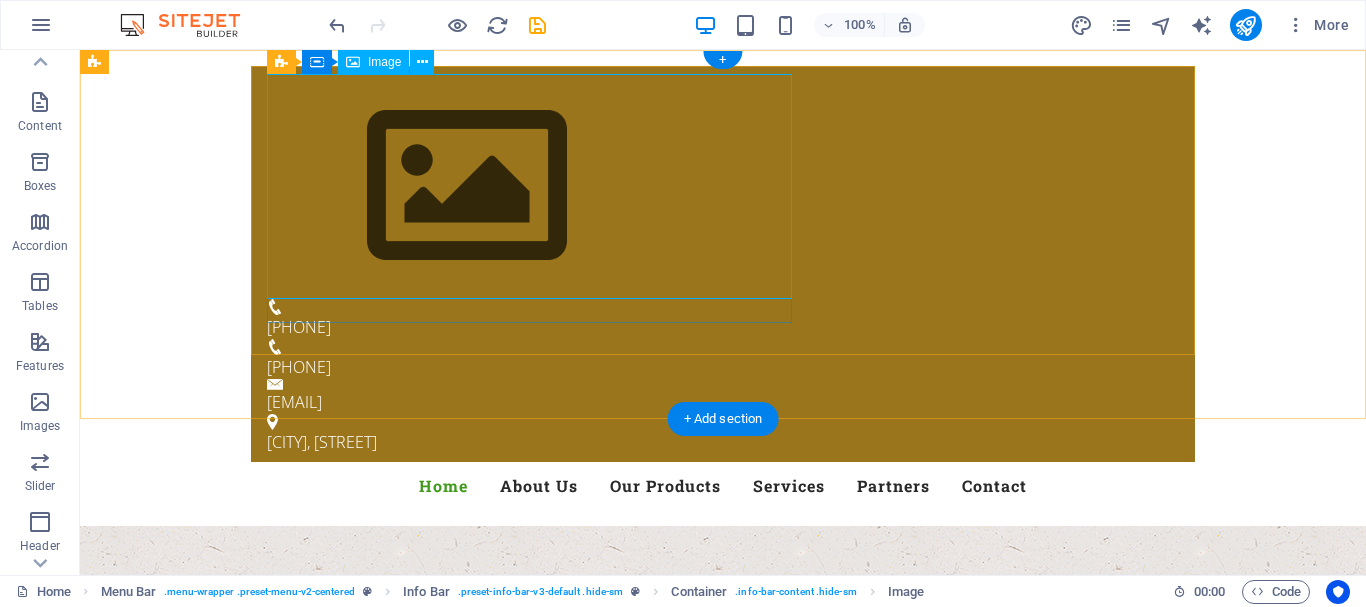 click at bounding box center [715, 186] 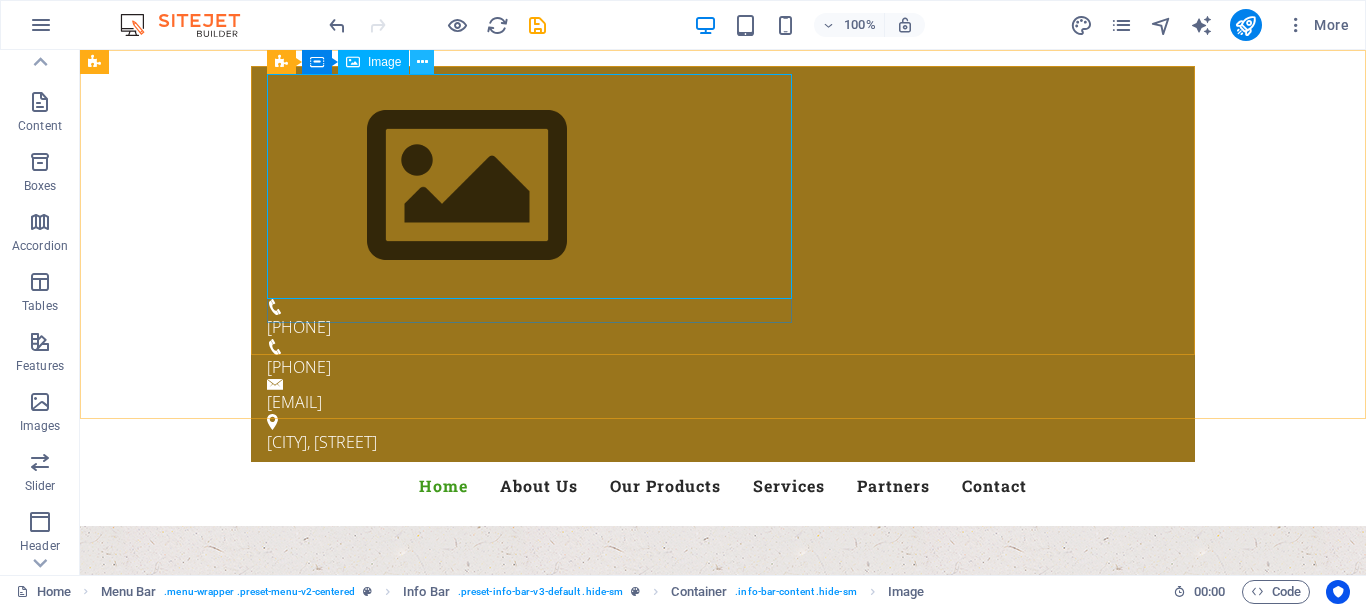click at bounding box center (422, 62) 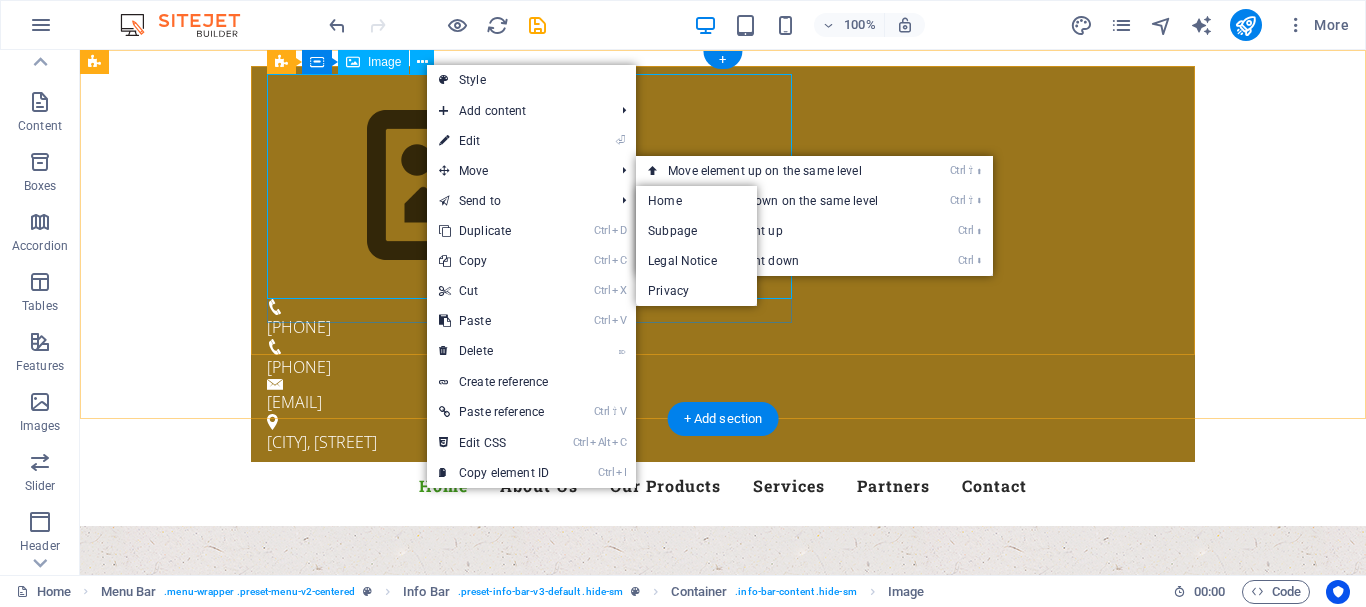 click at bounding box center [715, 186] 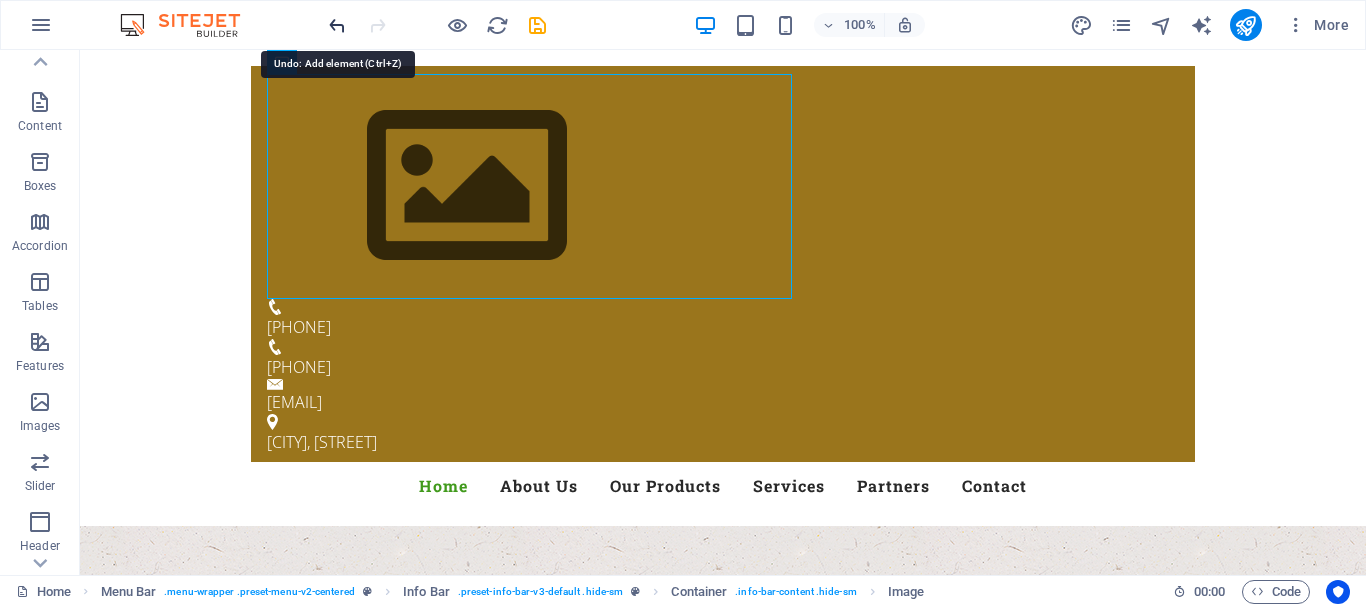 click at bounding box center [337, 25] 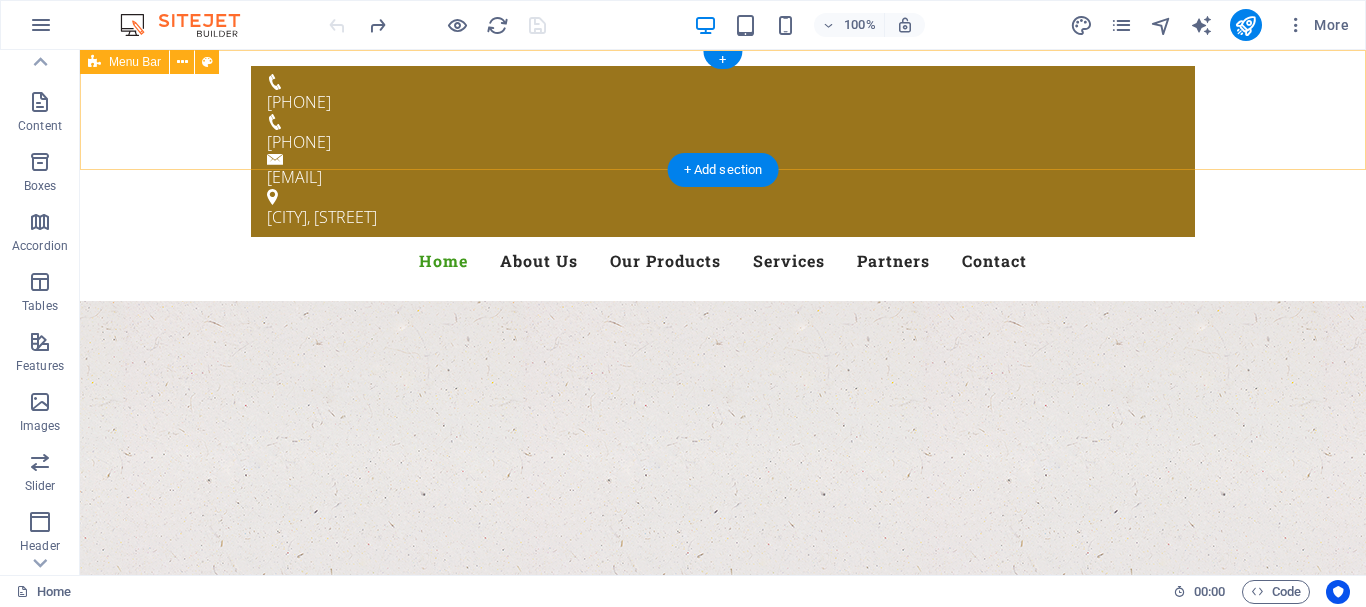 click on "[PHONE] [PHONE] [EMAIL] [ADDRESS] Home About Us Our Products Services Partners Contact" at bounding box center [723, 175] 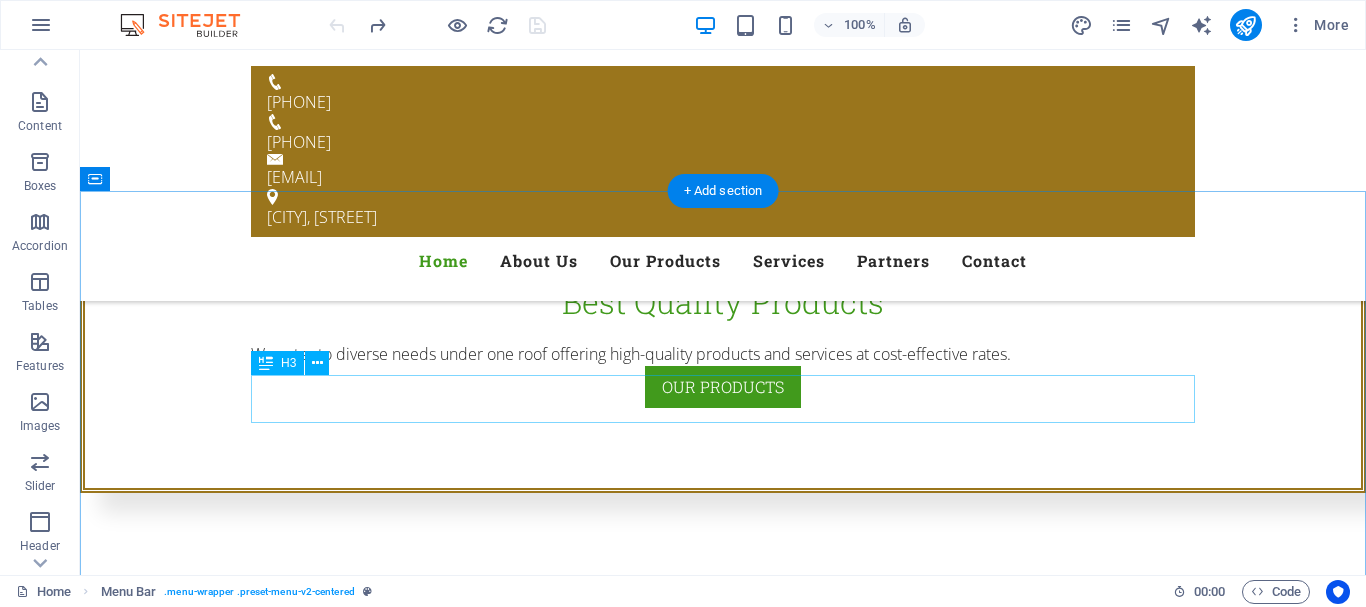 scroll, scrollTop: 502, scrollLeft: 0, axis: vertical 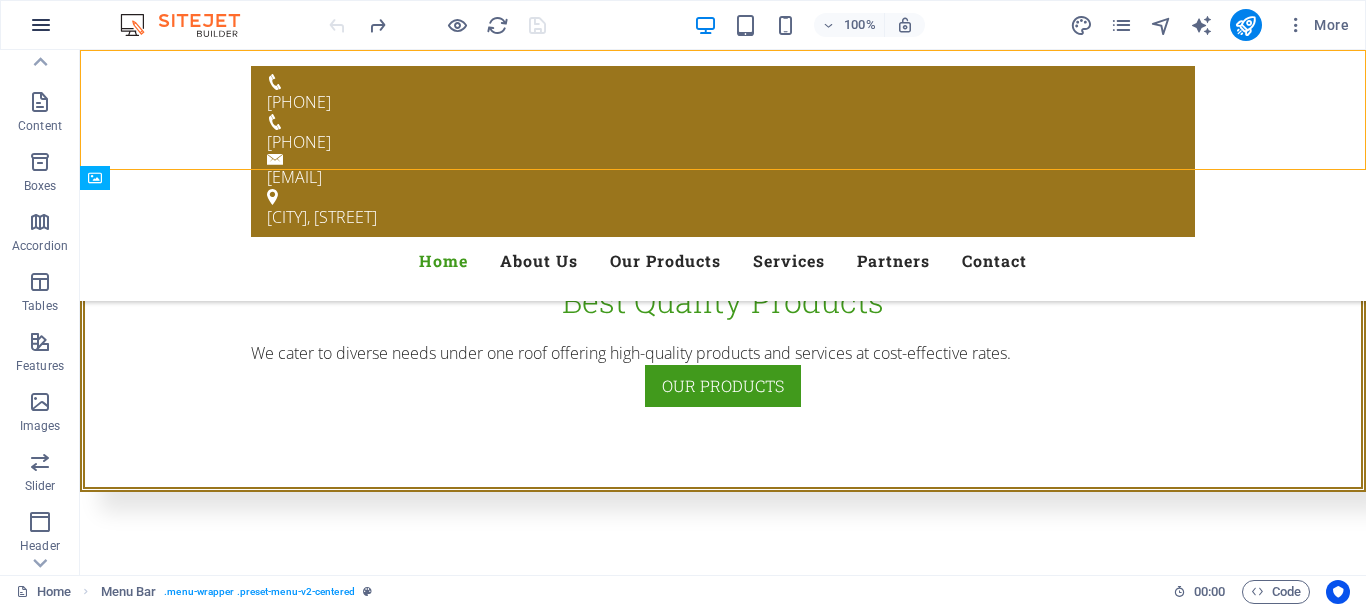 click at bounding box center [41, 25] 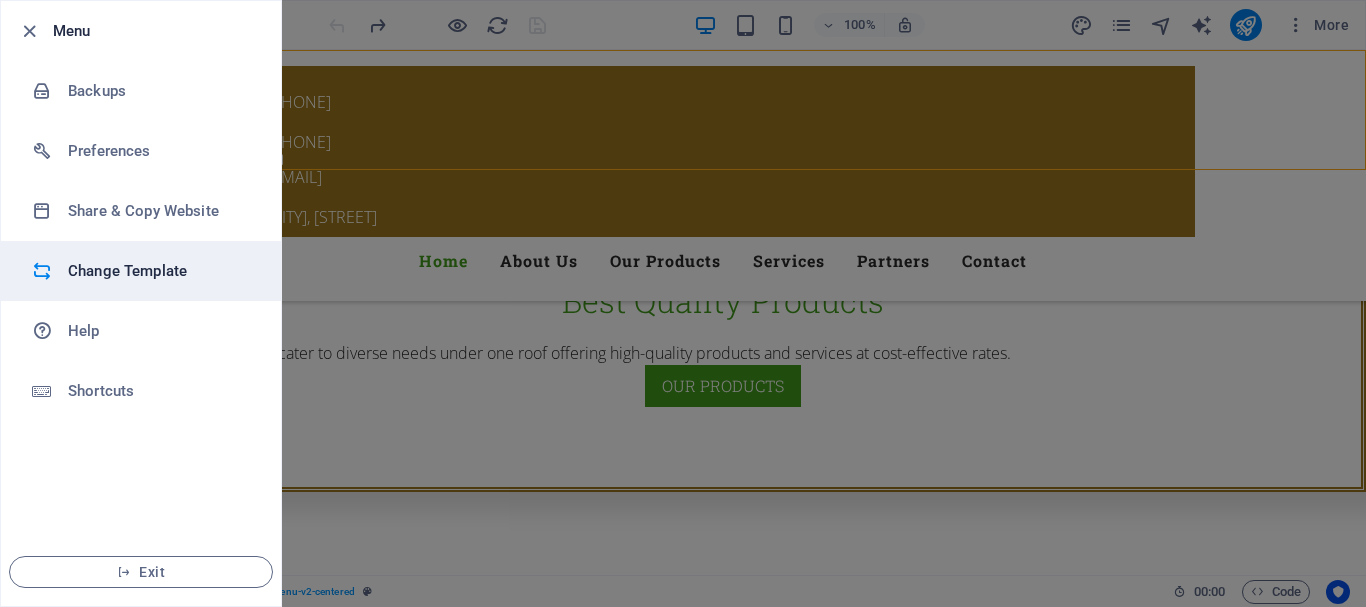 click on "Change Template" at bounding box center [160, 271] 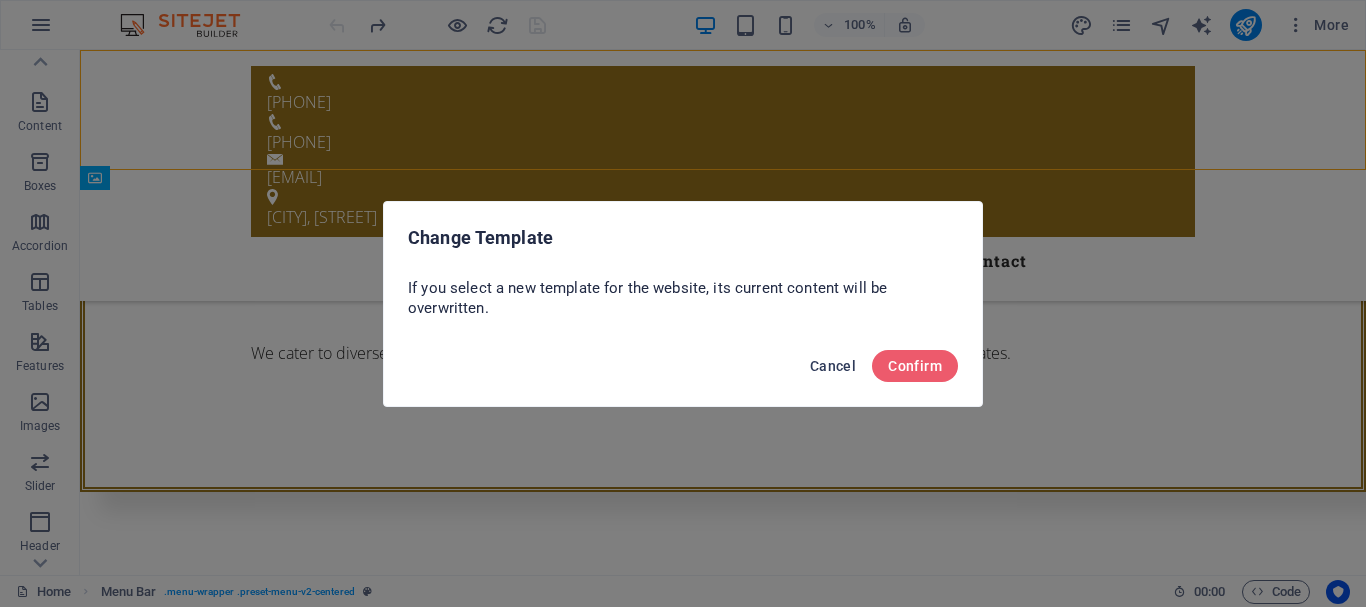 click on "Cancel" at bounding box center [833, 366] 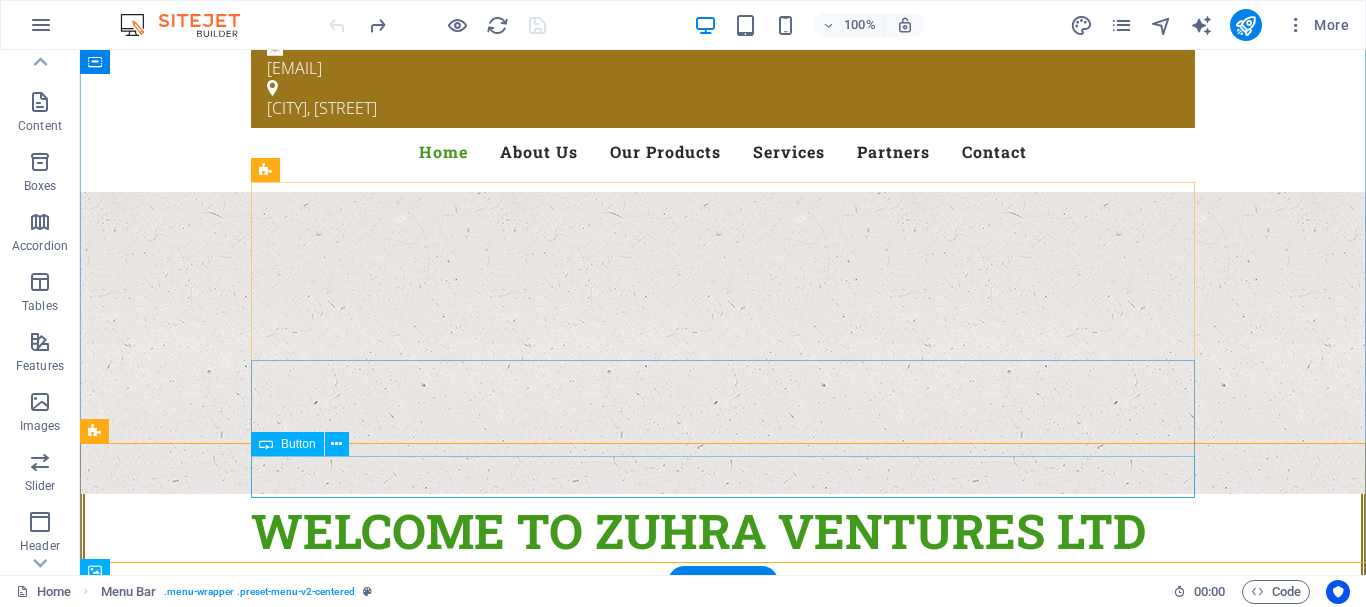 scroll, scrollTop: 0, scrollLeft: 0, axis: both 